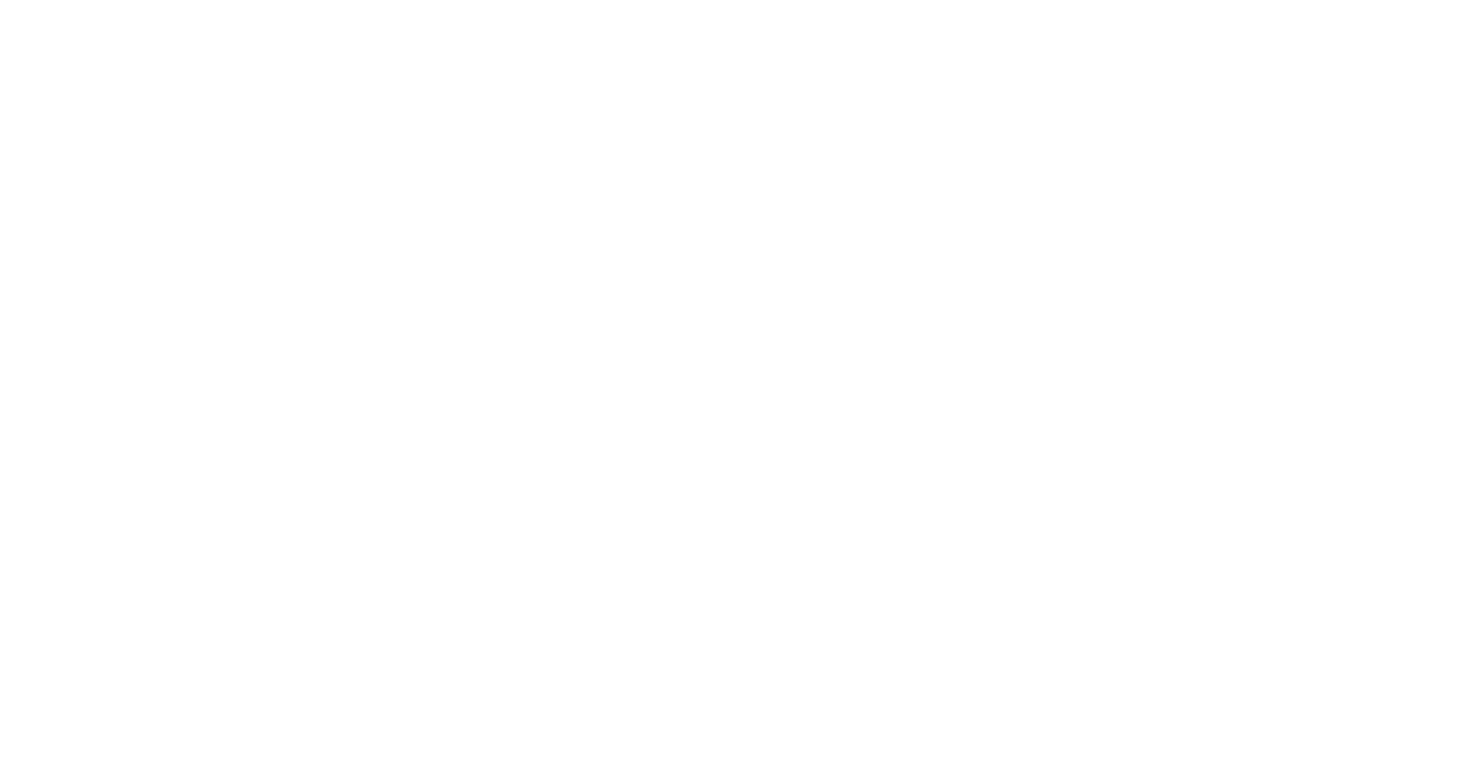 scroll, scrollTop: 0, scrollLeft: 0, axis: both 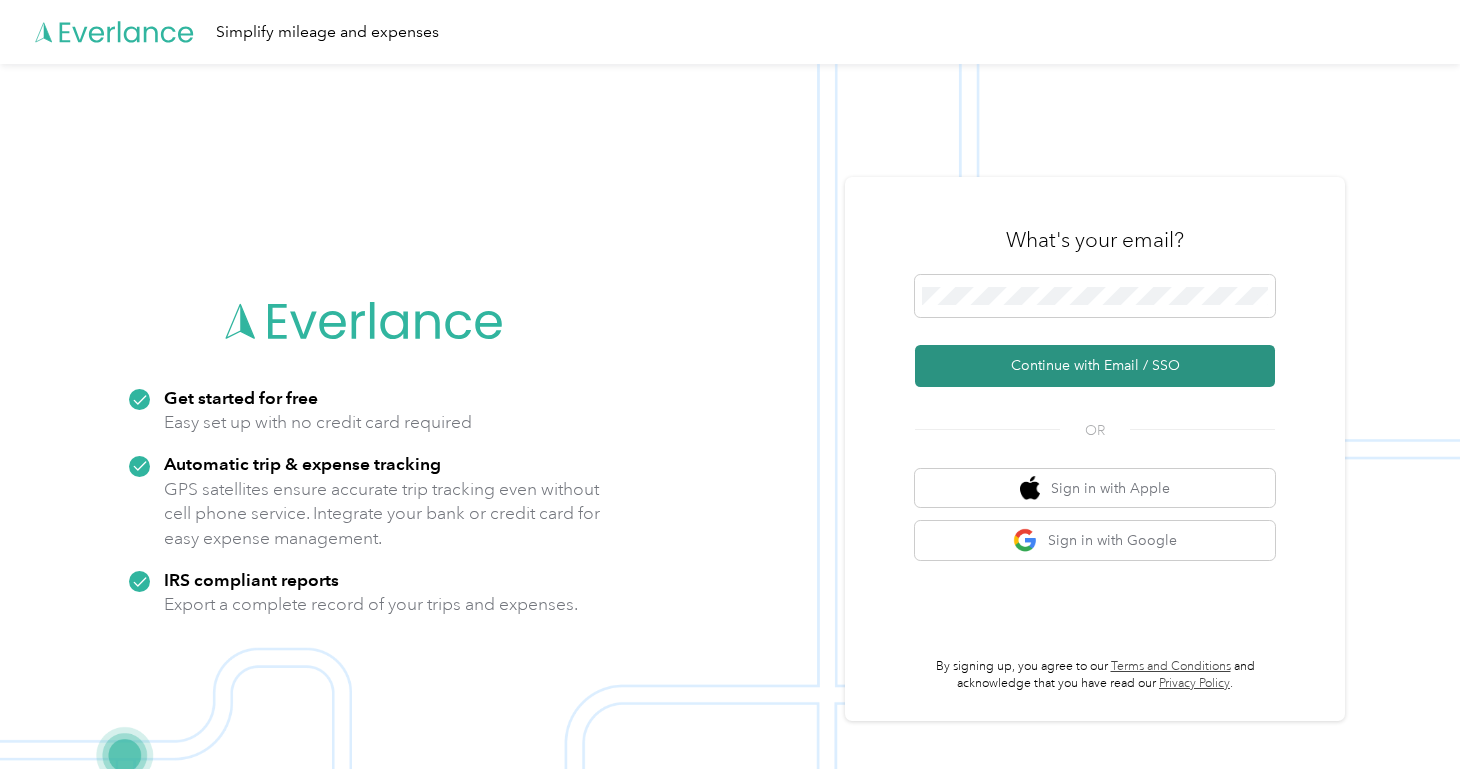 click on "Continue with Email / SSO" at bounding box center [1095, 366] 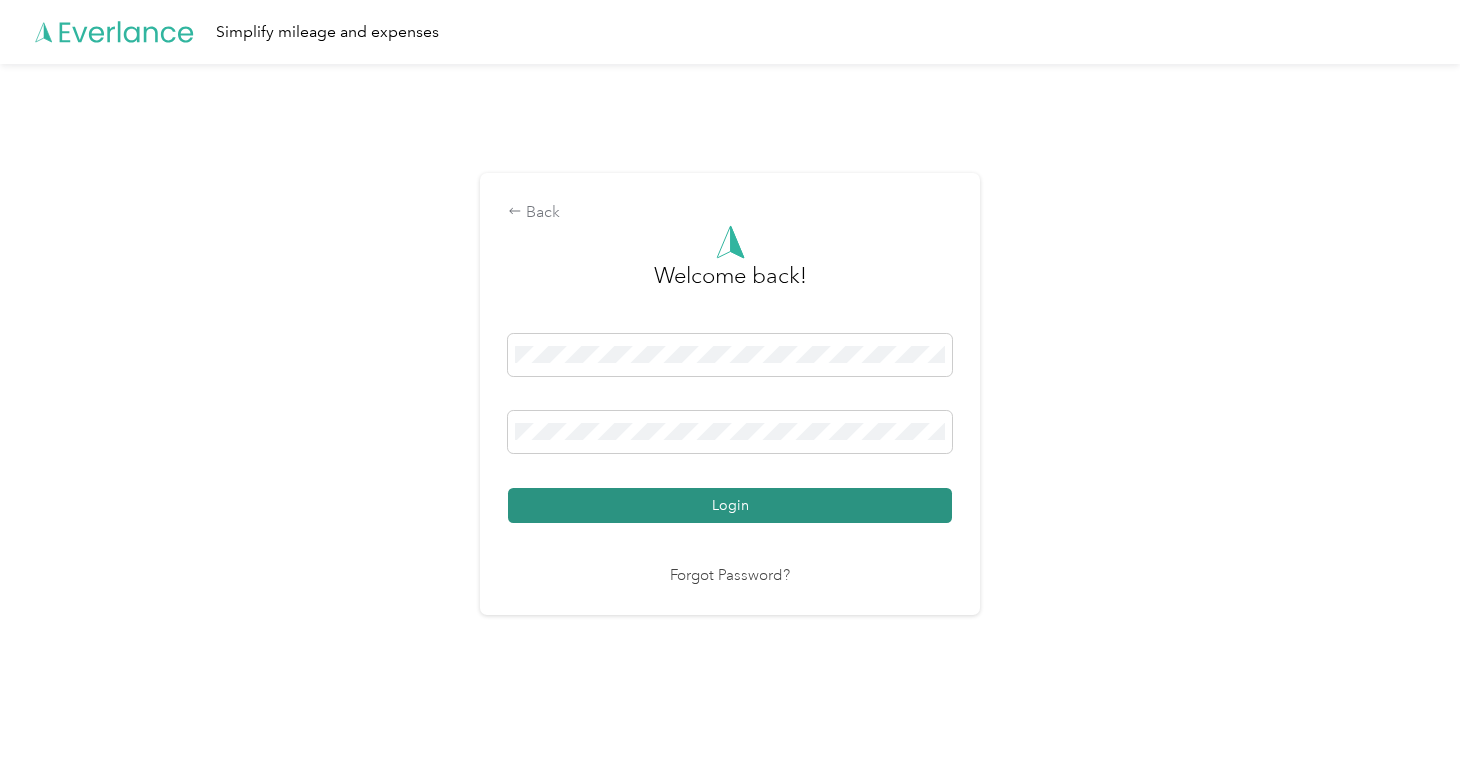 click on "Login" at bounding box center (730, 505) 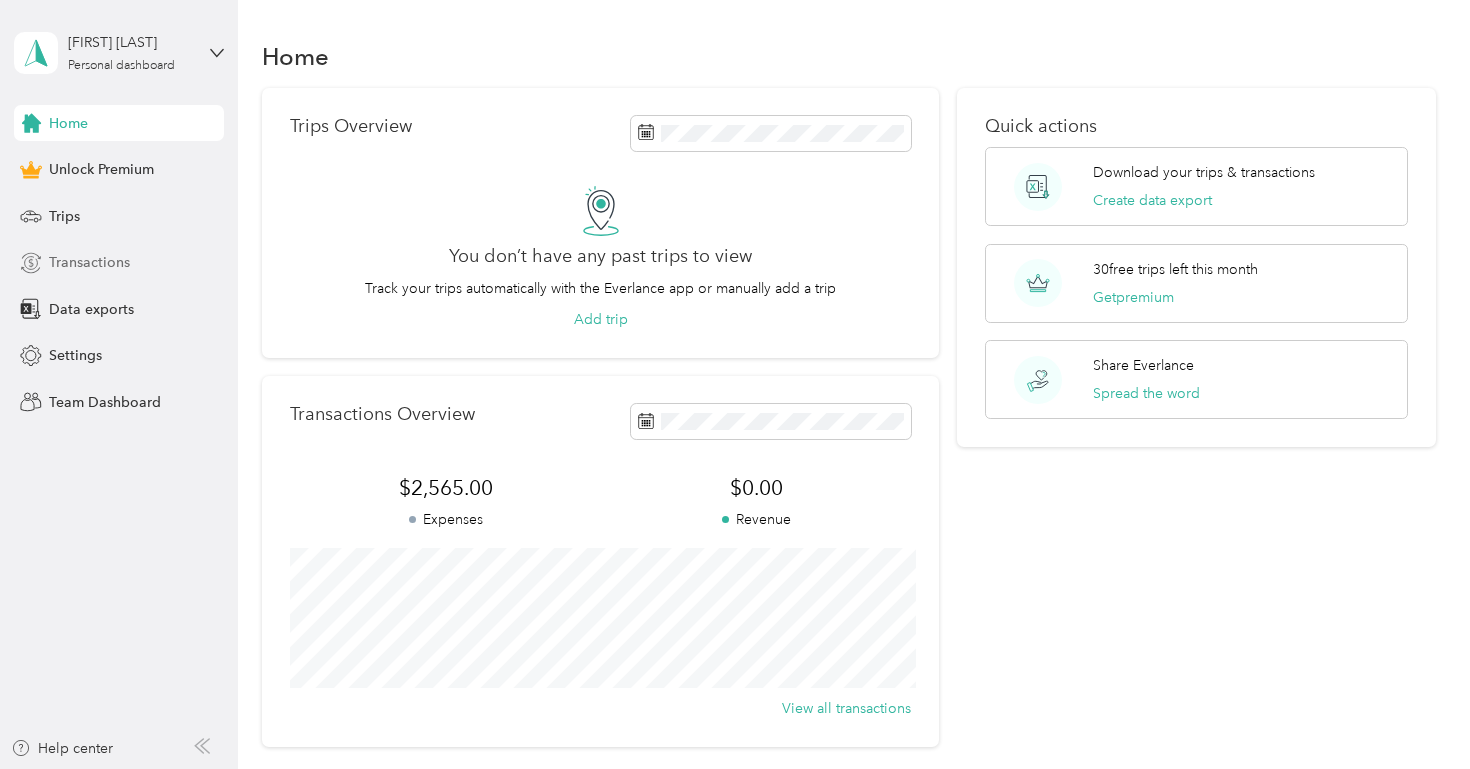 click on "Transactions" at bounding box center [89, 262] 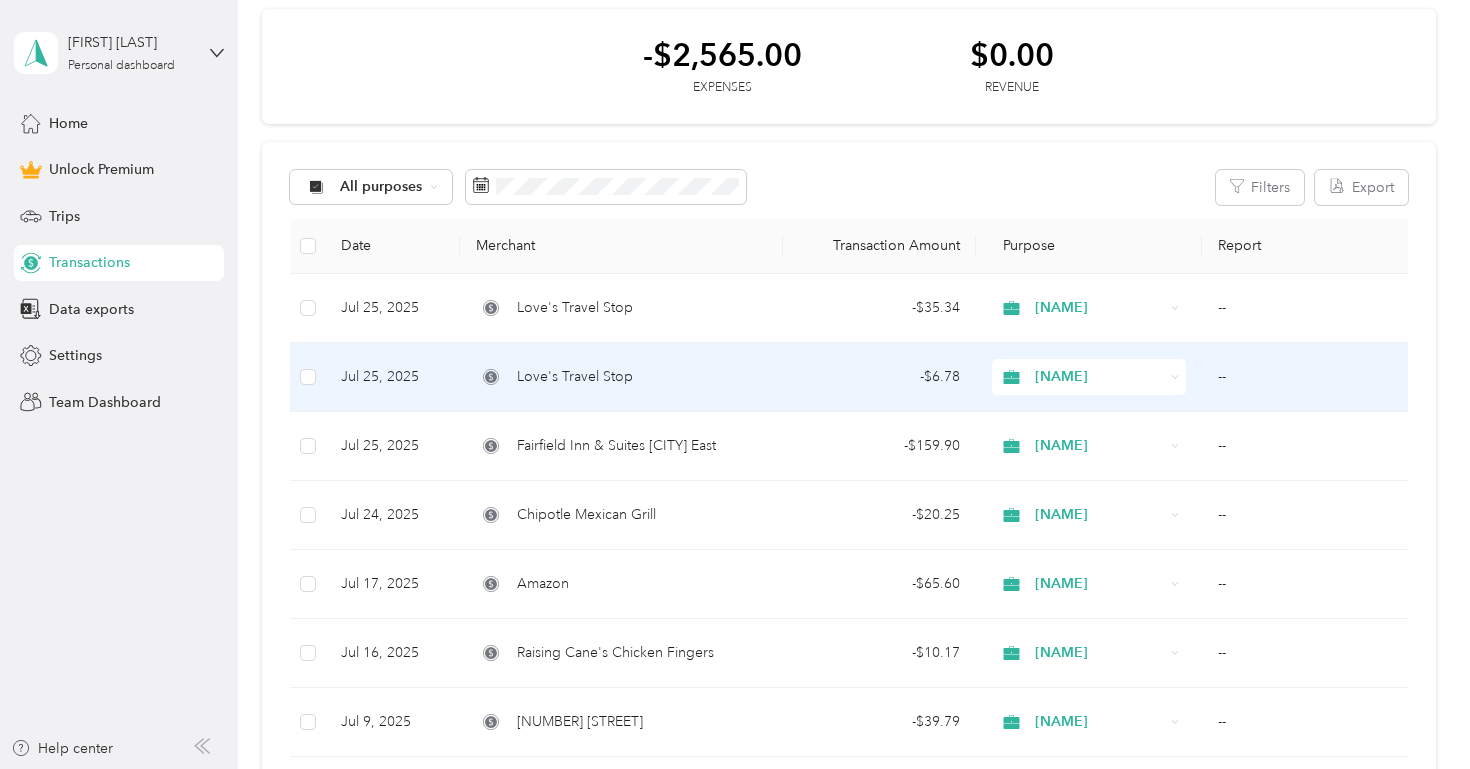 scroll, scrollTop: 87, scrollLeft: 0, axis: vertical 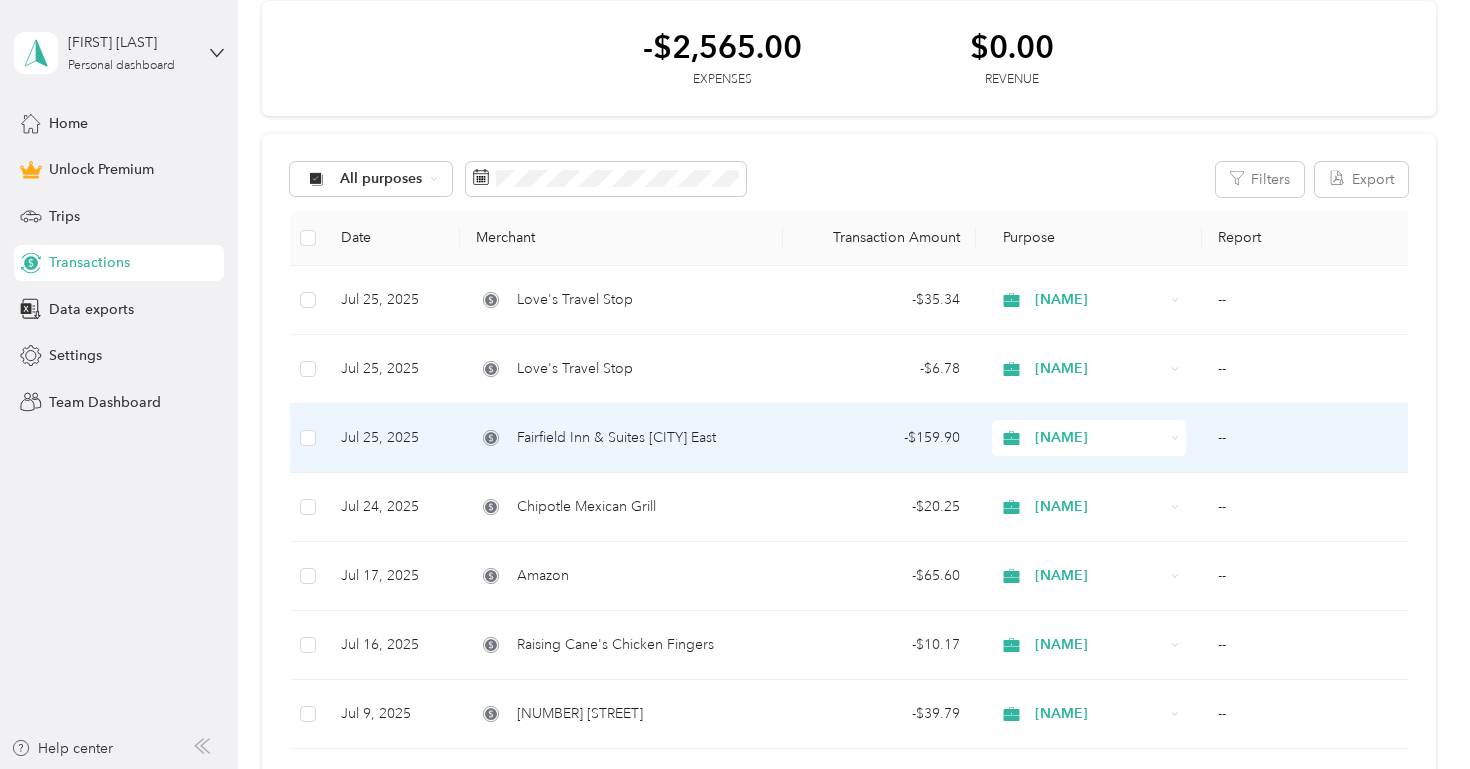 click on "Fairfield Inn & Suites [CITY] East" at bounding box center [616, 438] 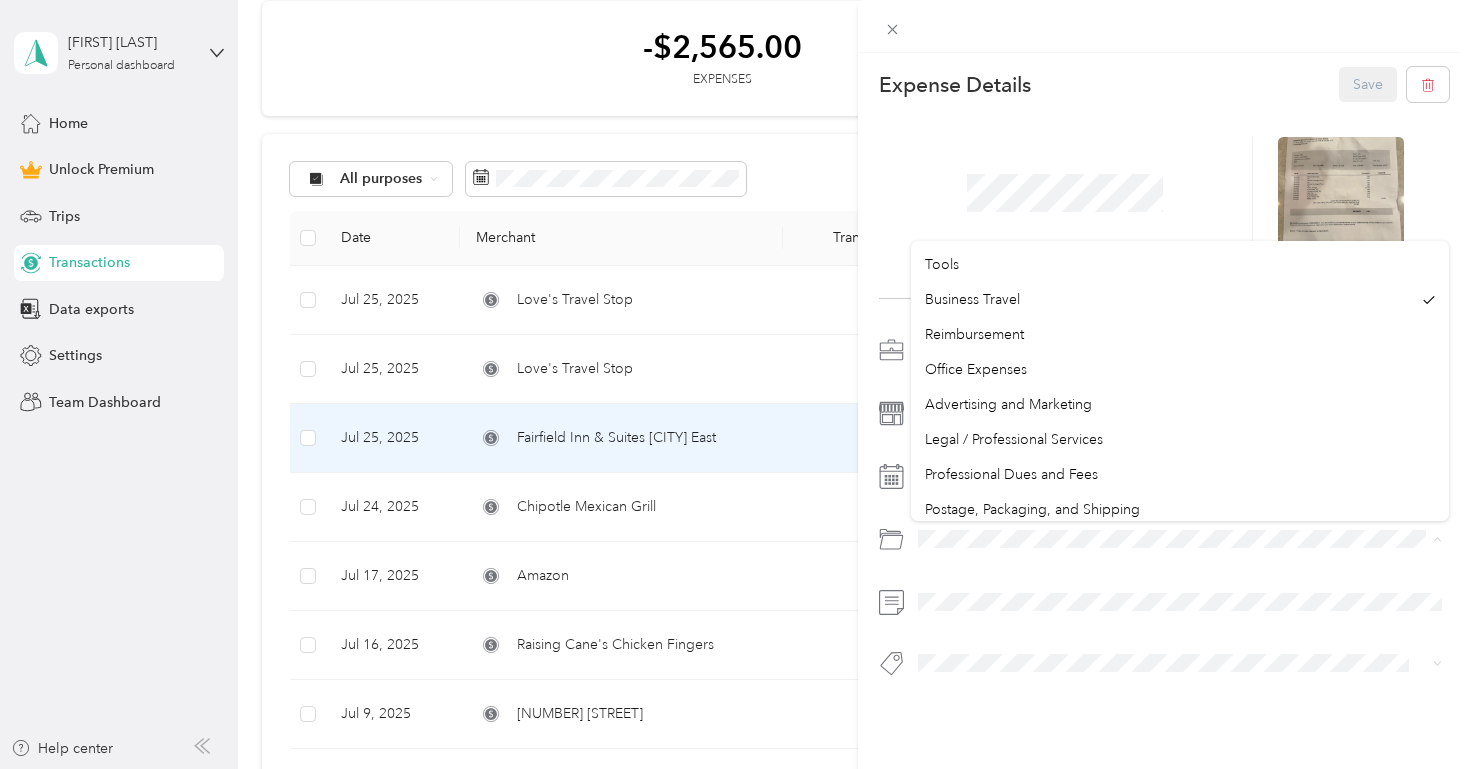 scroll, scrollTop: 572, scrollLeft: 0, axis: vertical 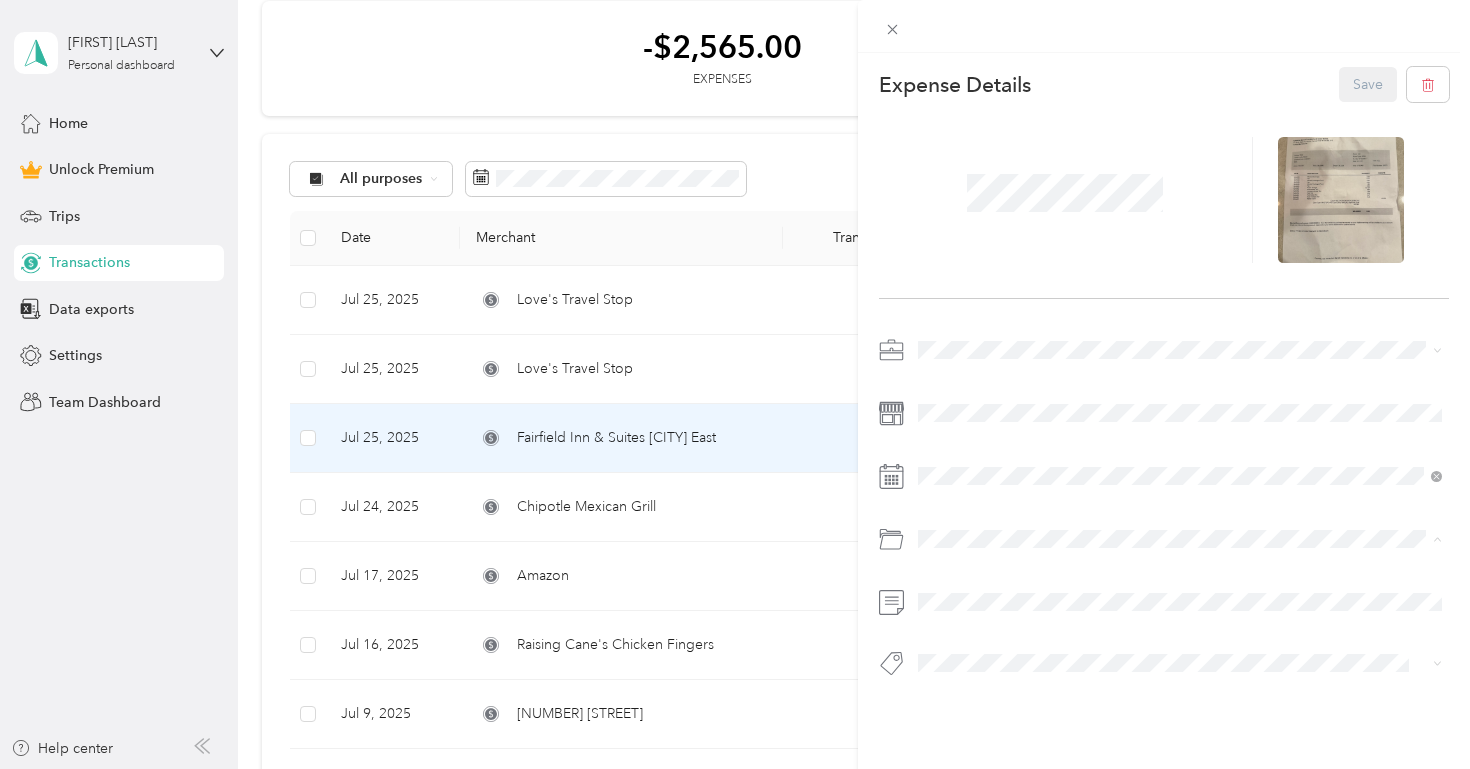 click on "Reimbursement" at bounding box center (1180, 337) 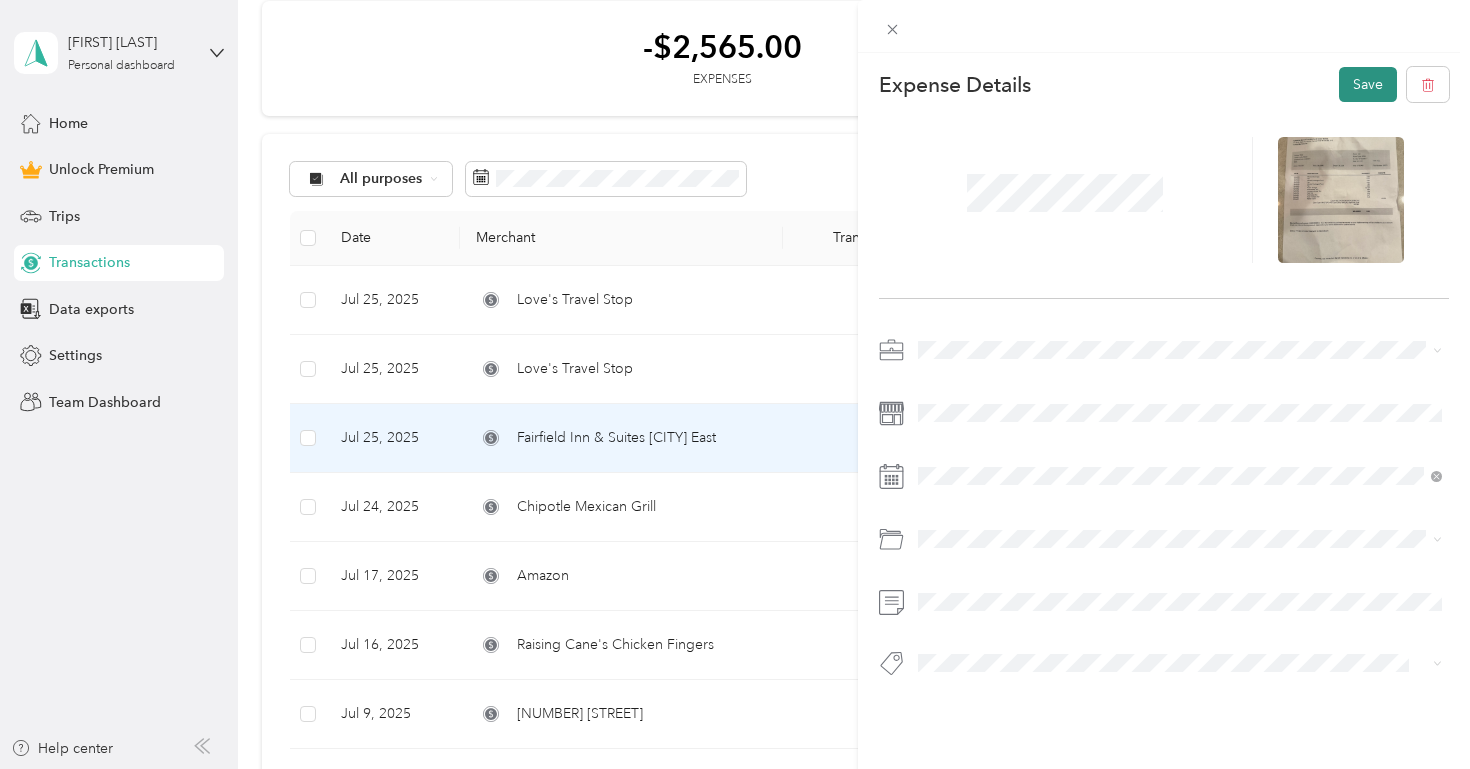 click on "Save" at bounding box center (1368, 84) 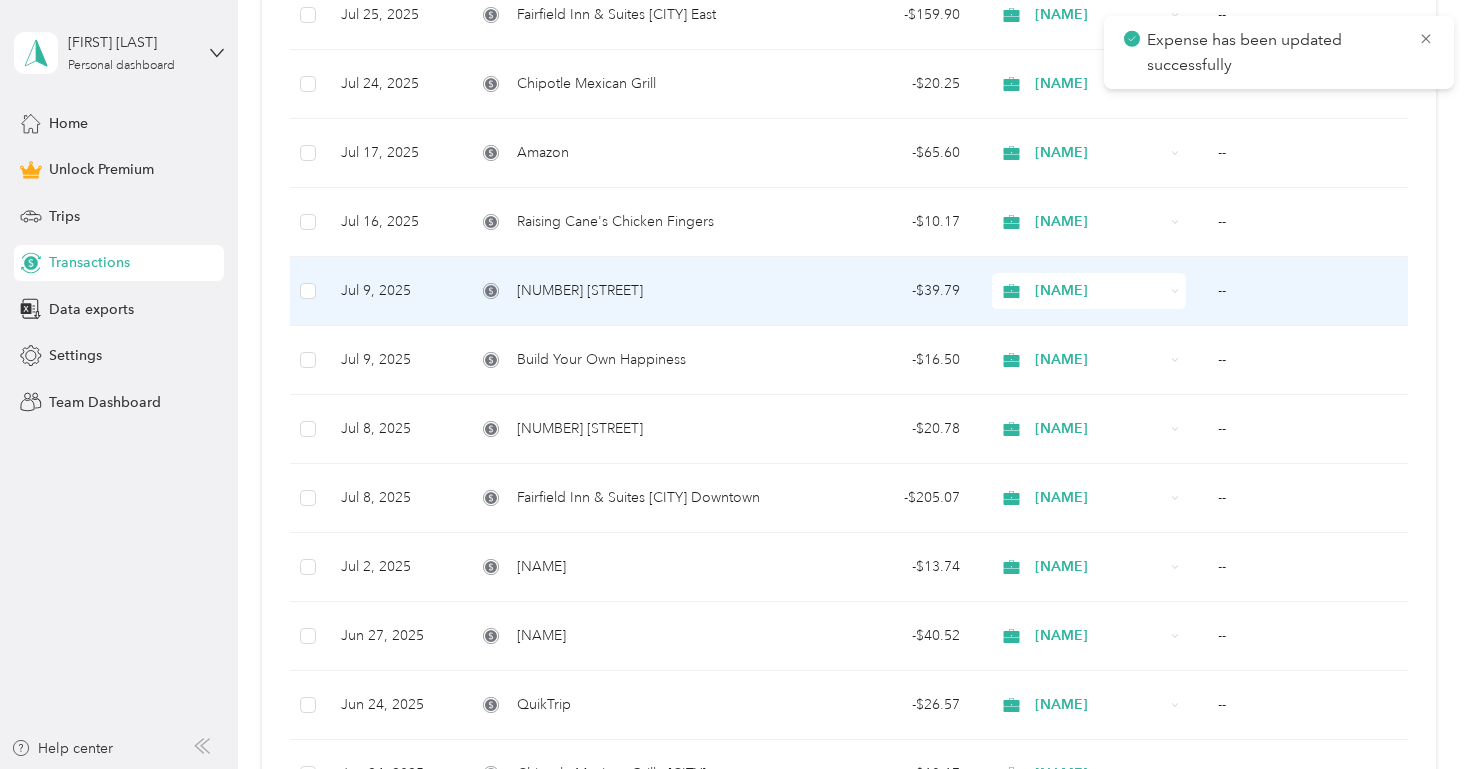 scroll, scrollTop: 519, scrollLeft: 0, axis: vertical 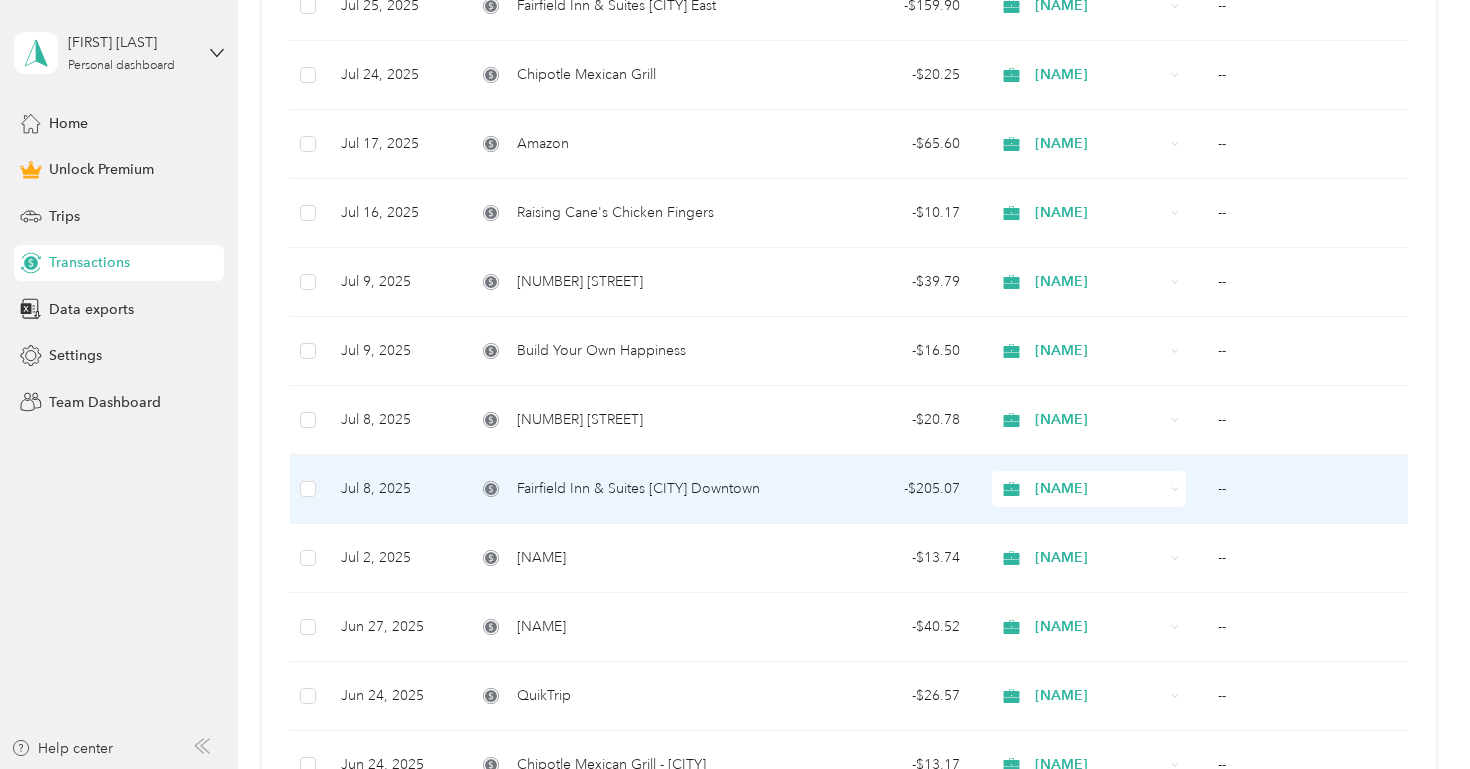 click on "Fairfield Inn & Suites [CITY] Downtown" at bounding box center (638, 489) 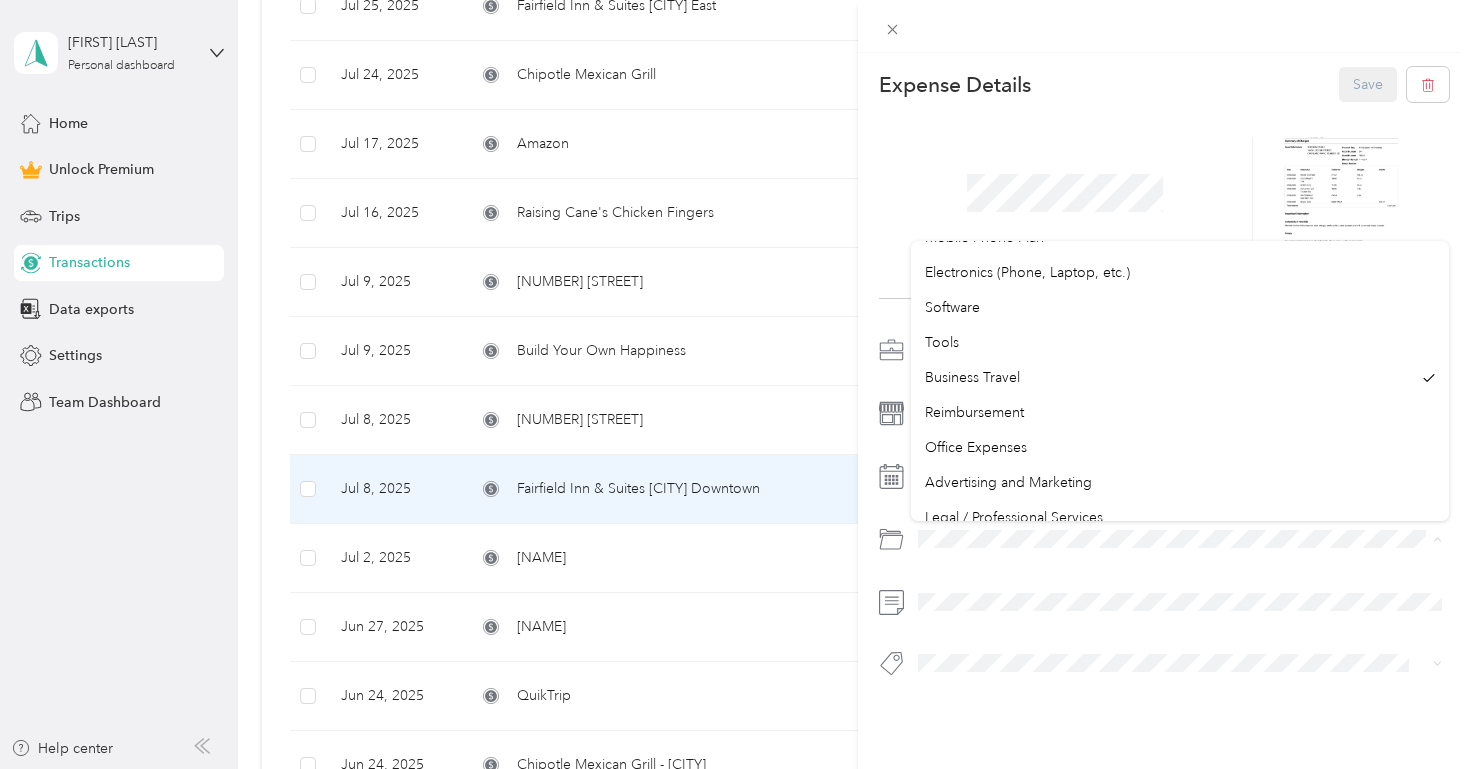 scroll, scrollTop: 504, scrollLeft: 0, axis: vertical 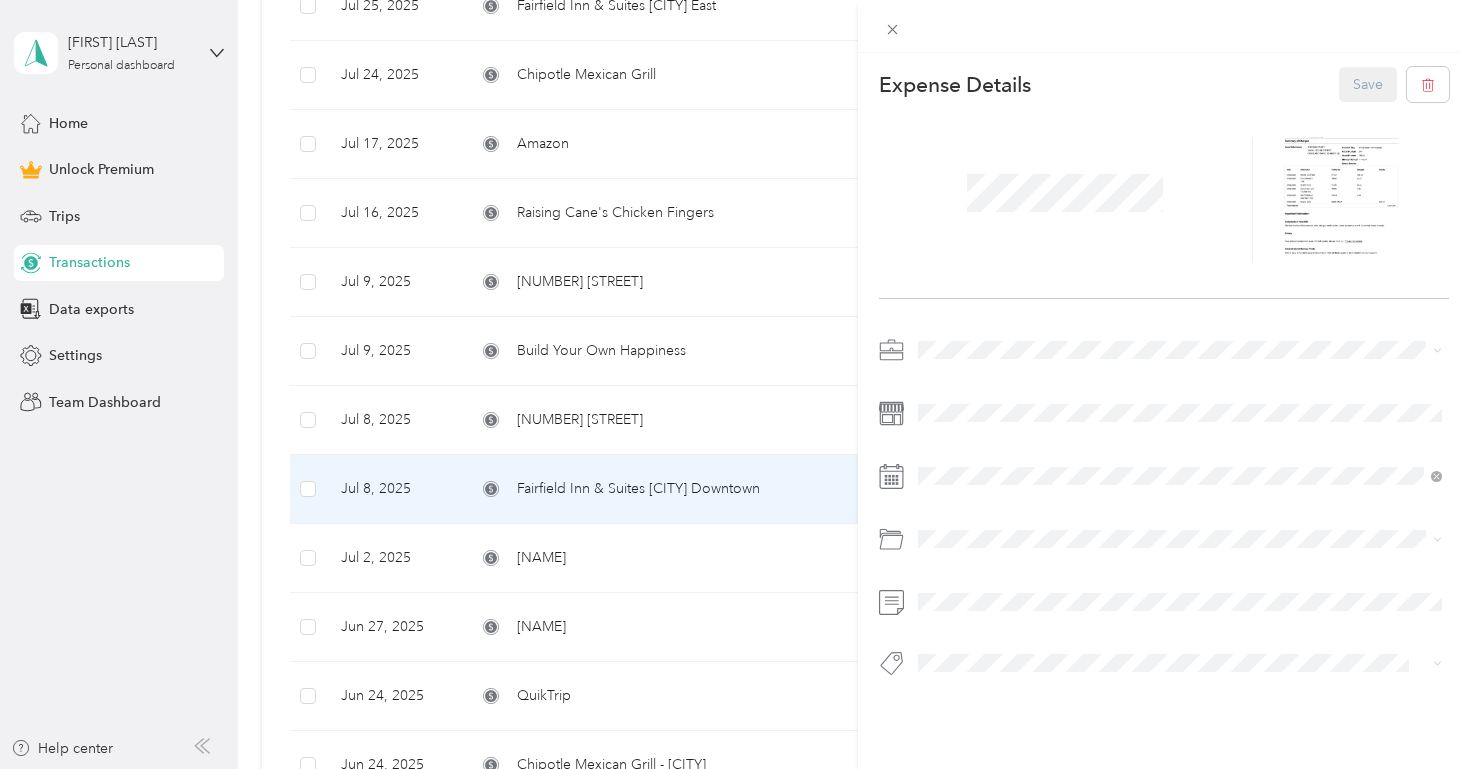 click on "Reimbursement" at bounding box center (974, 404) 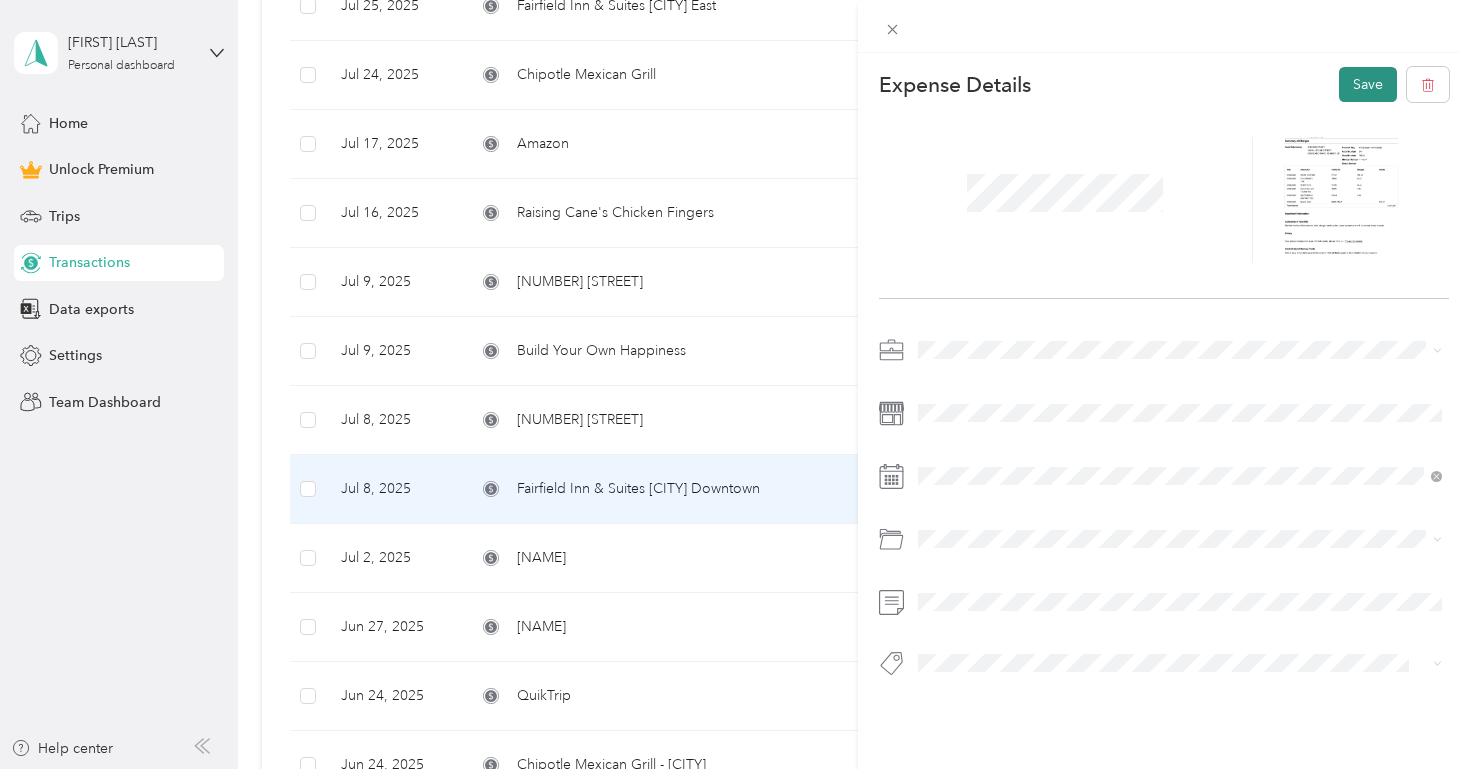 click on "Save" at bounding box center [1368, 84] 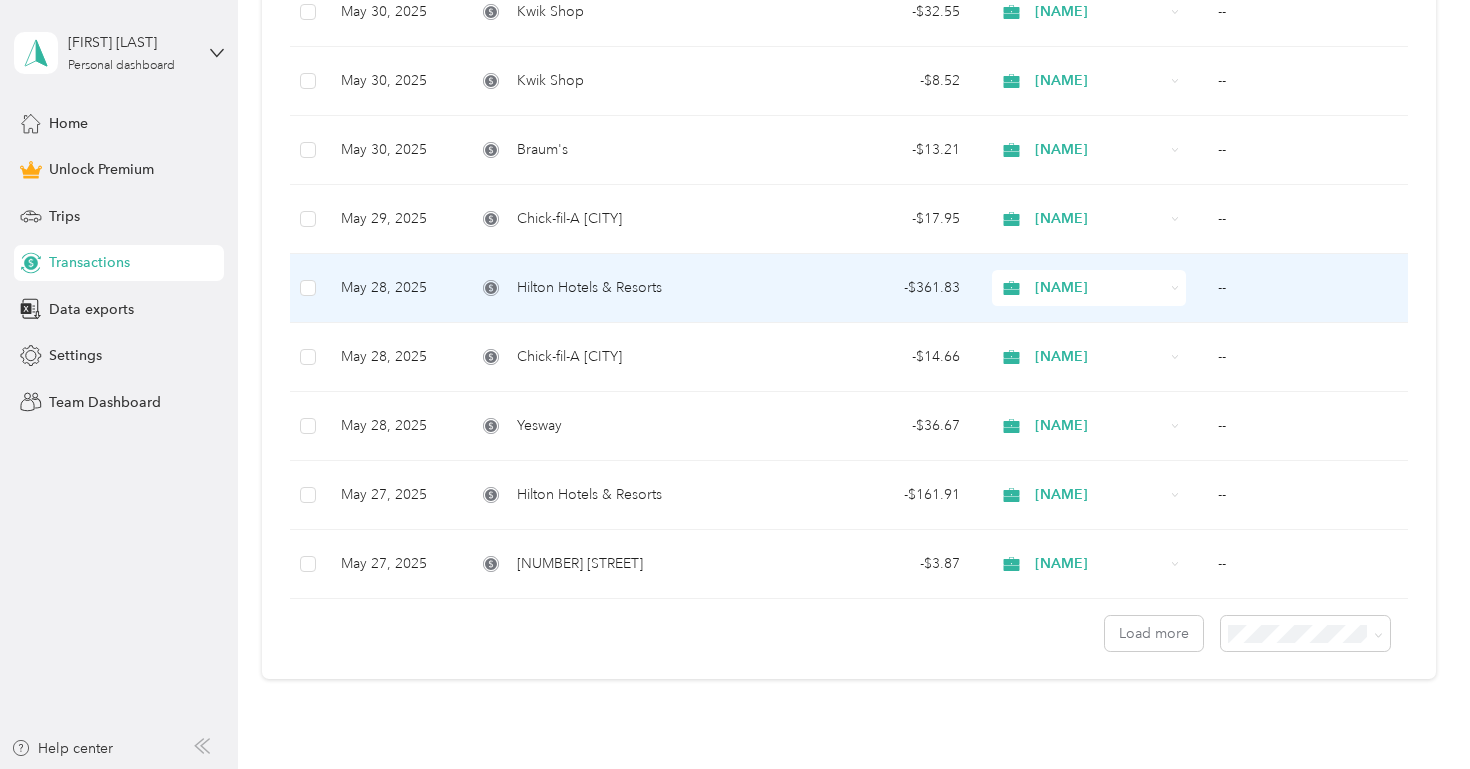 scroll, scrollTop: 1480, scrollLeft: 0, axis: vertical 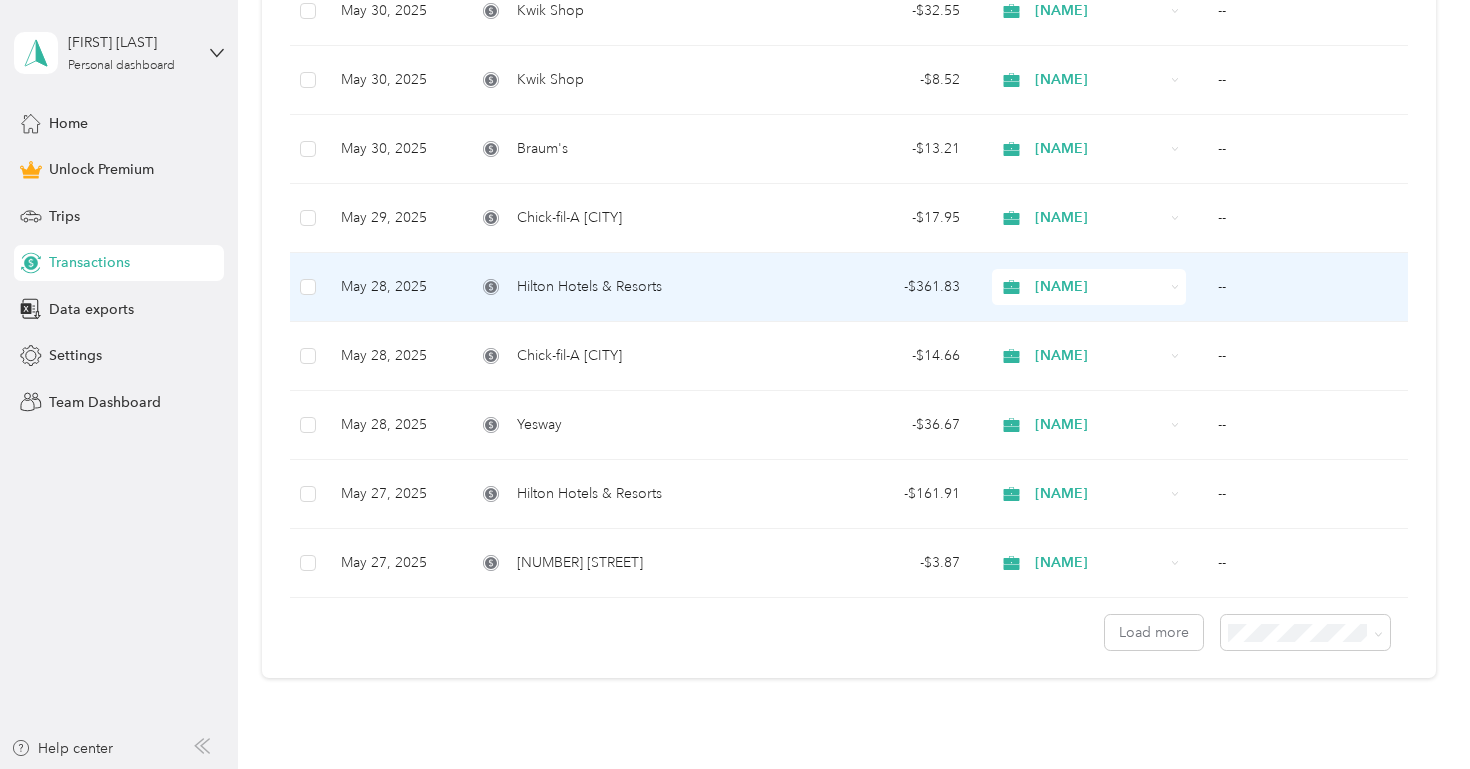 click on "Hilton Hotels & Resorts" at bounding box center [589, 287] 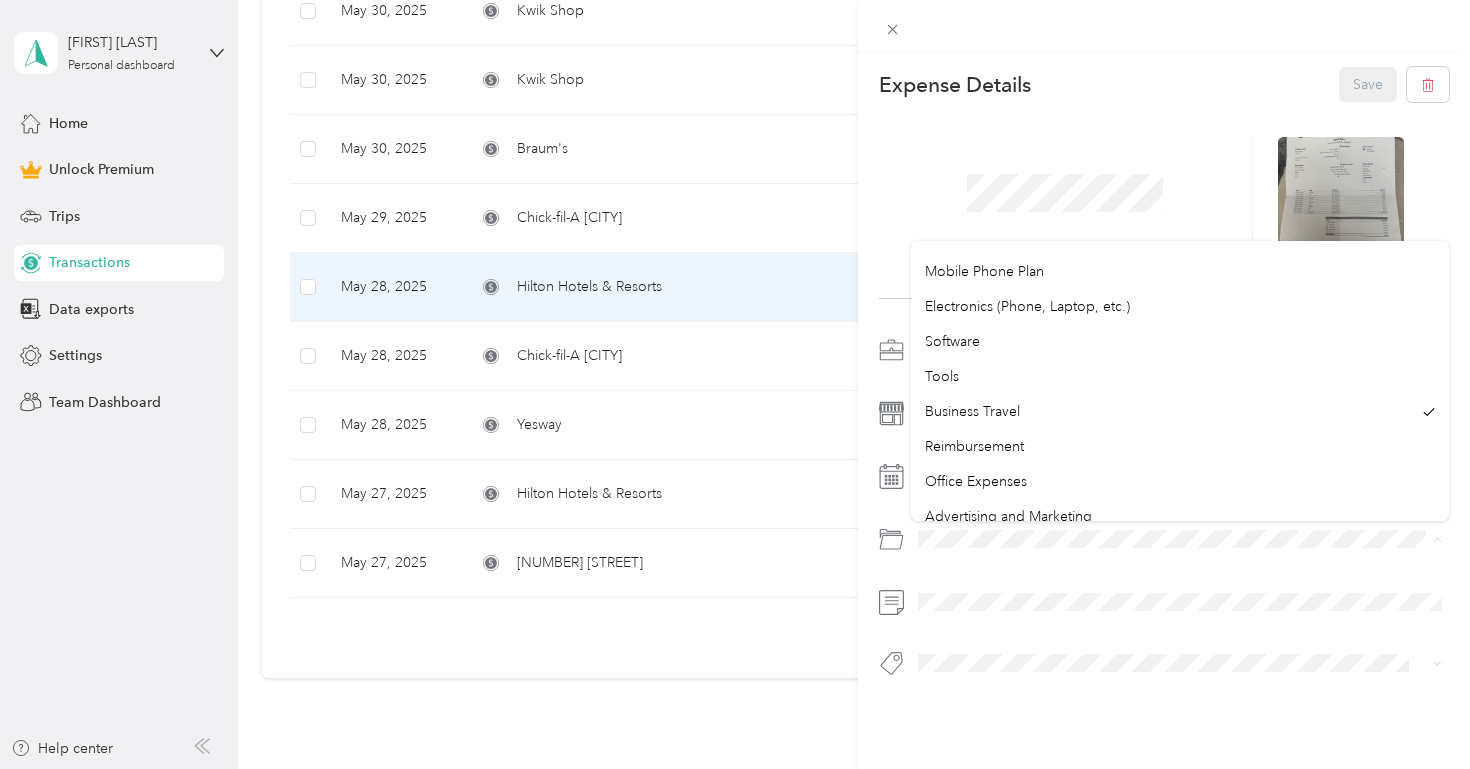 scroll, scrollTop: 492, scrollLeft: 0, axis: vertical 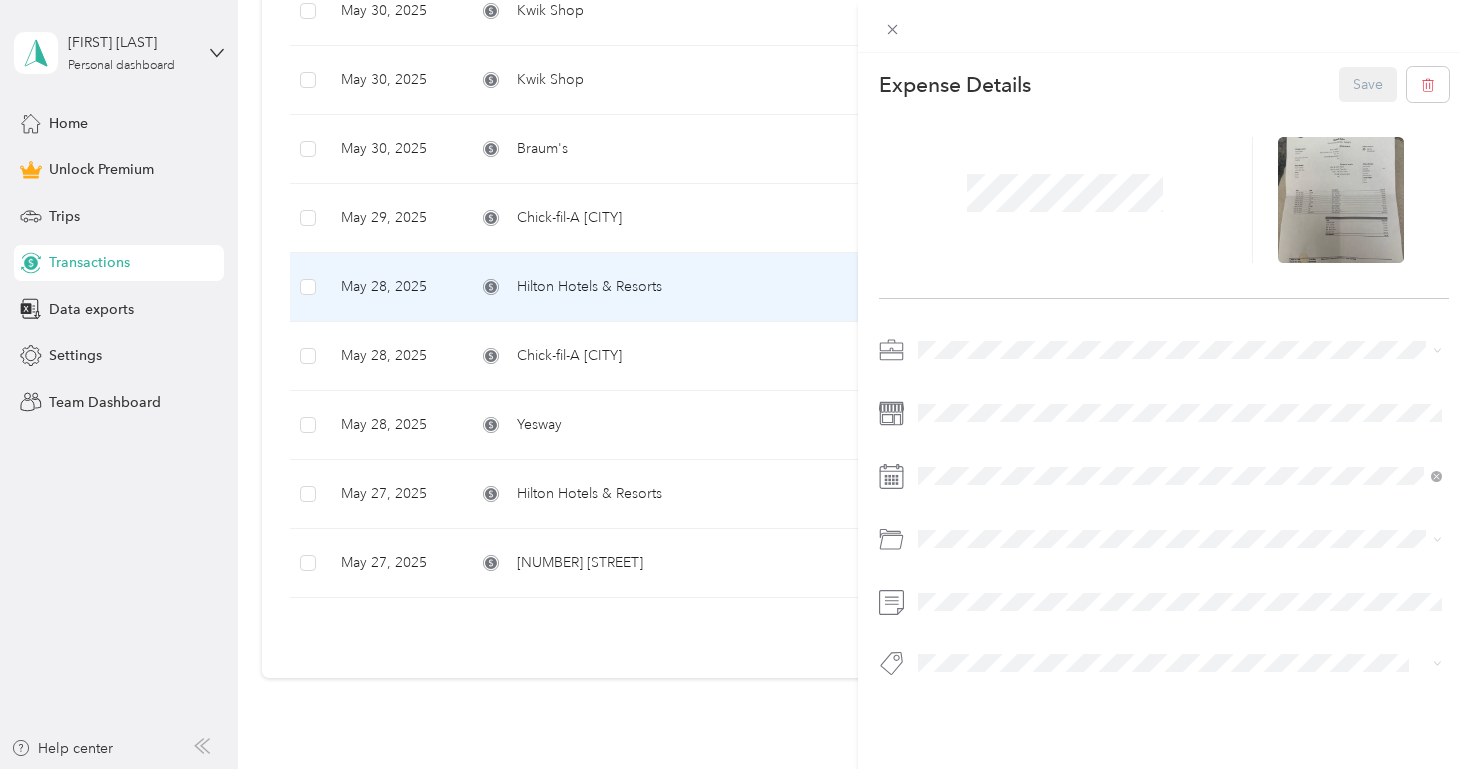 click on "Reimbursement" at bounding box center (1180, 417) 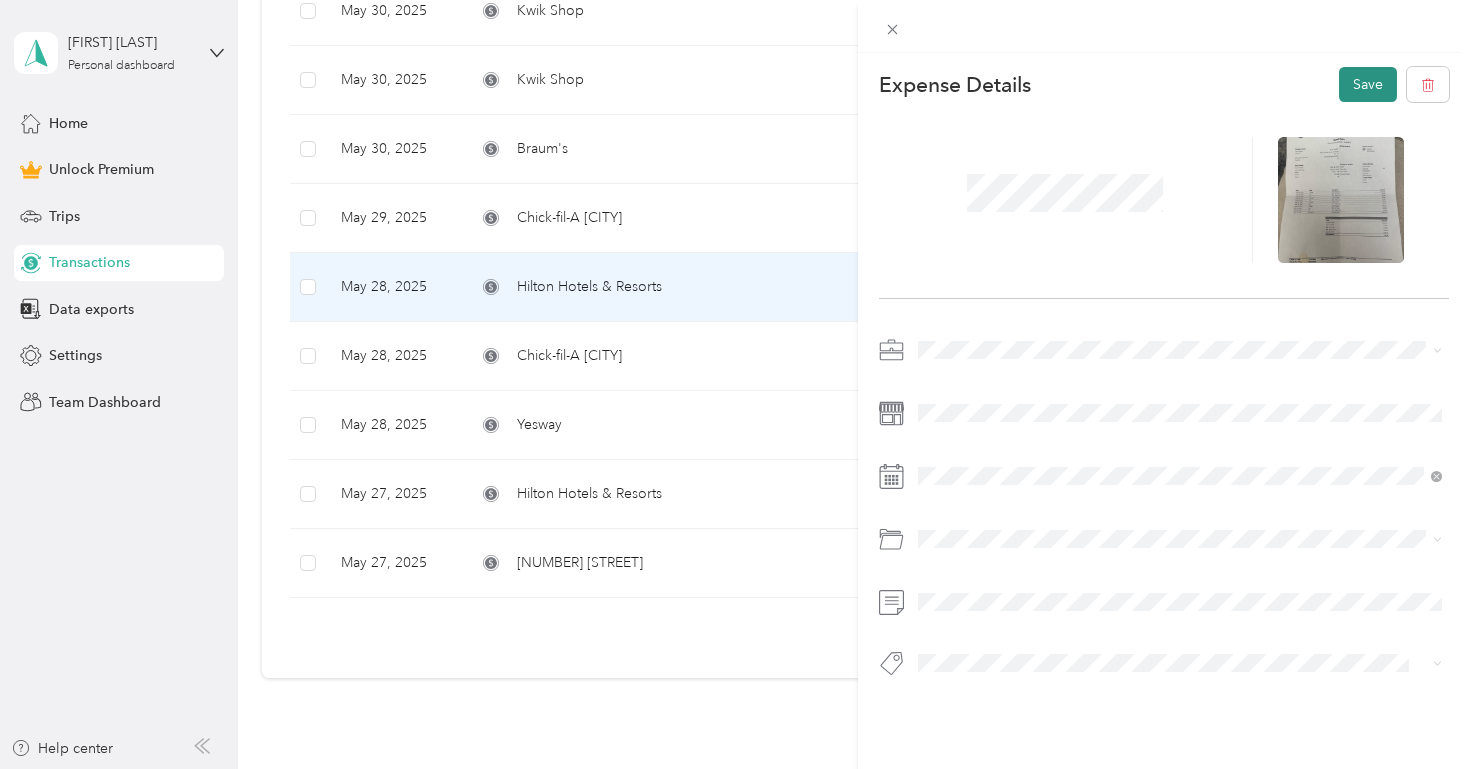 click on "Save" at bounding box center [1368, 84] 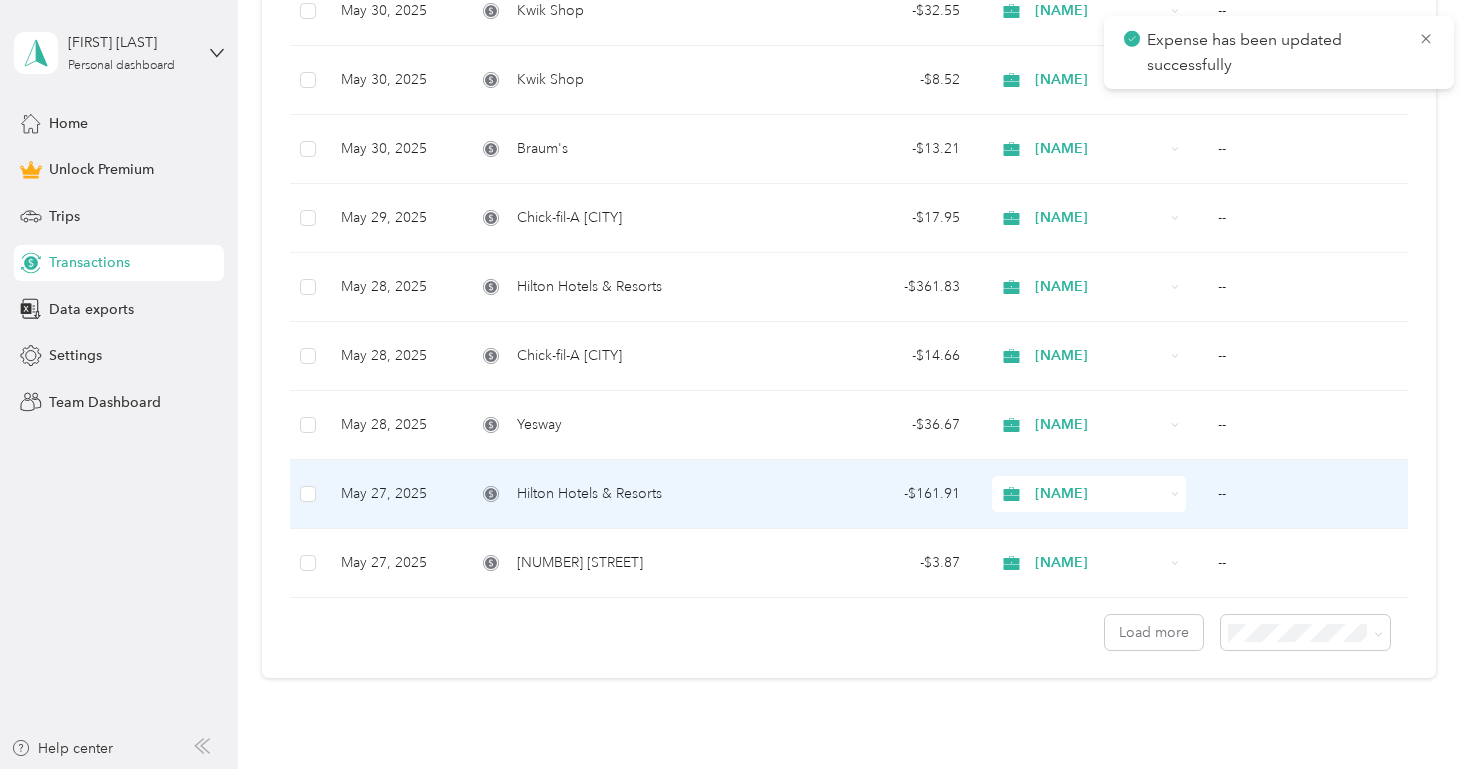 click on "Hilton Hotels & Resorts" at bounding box center (621, 494) 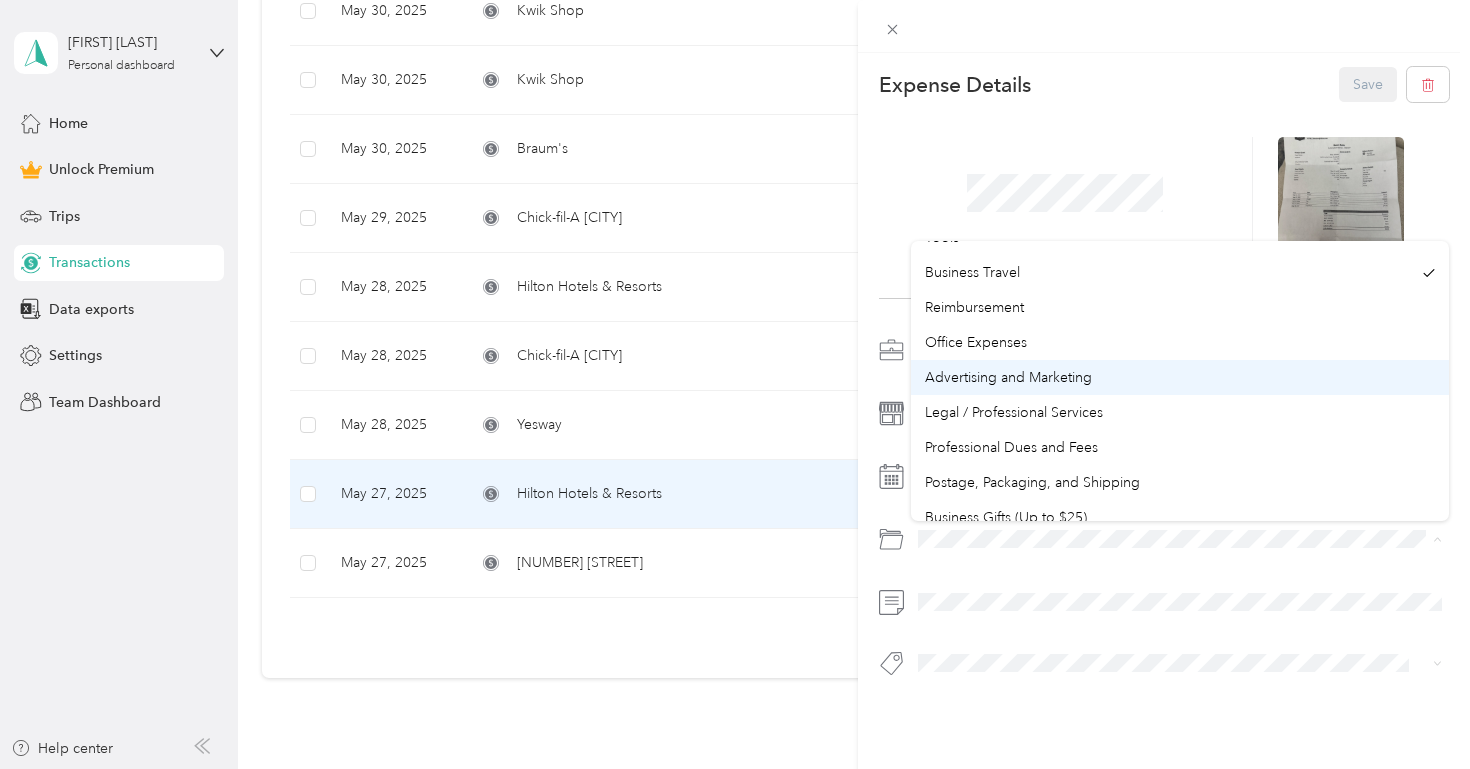 scroll, scrollTop: 604, scrollLeft: 0, axis: vertical 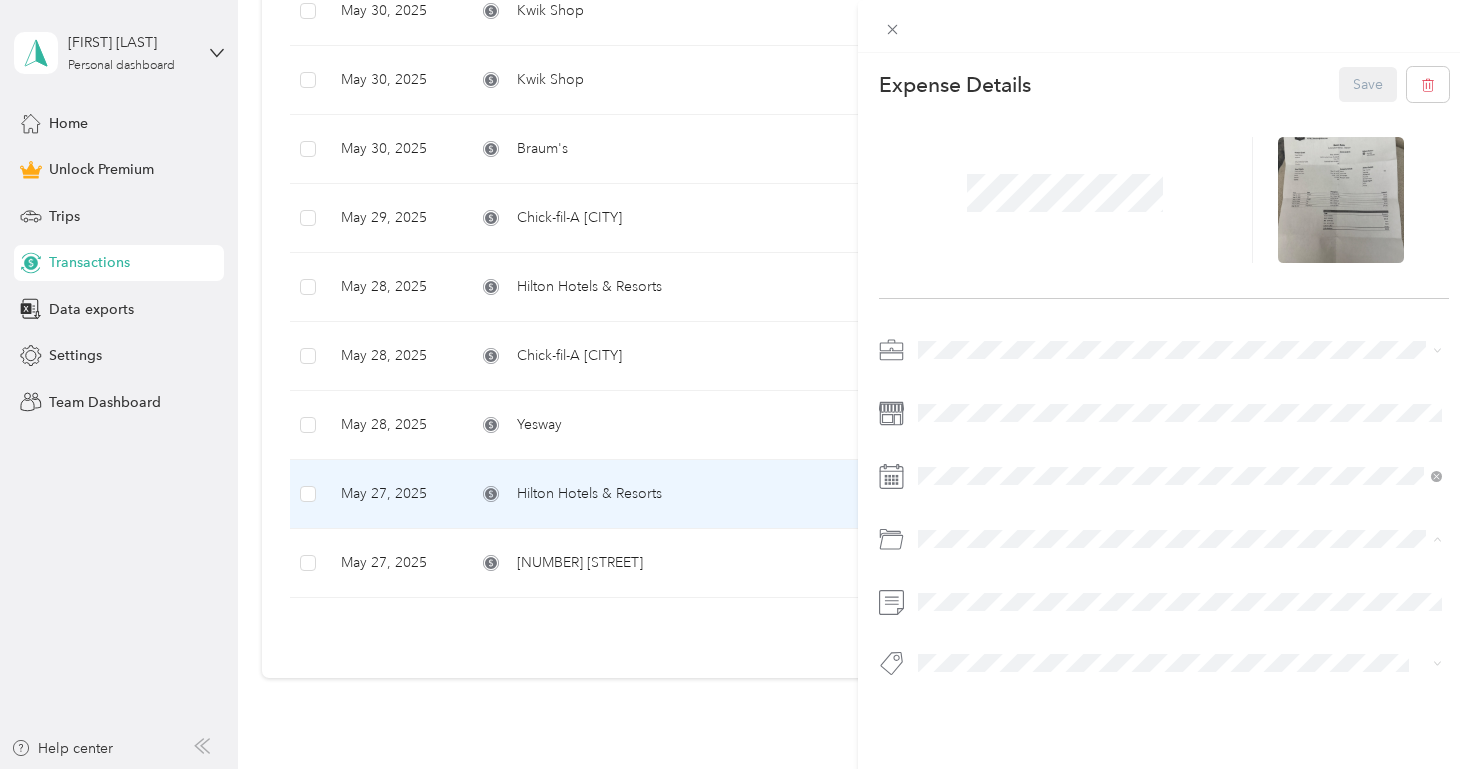 click on "Reimbursement" at bounding box center (1180, 305) 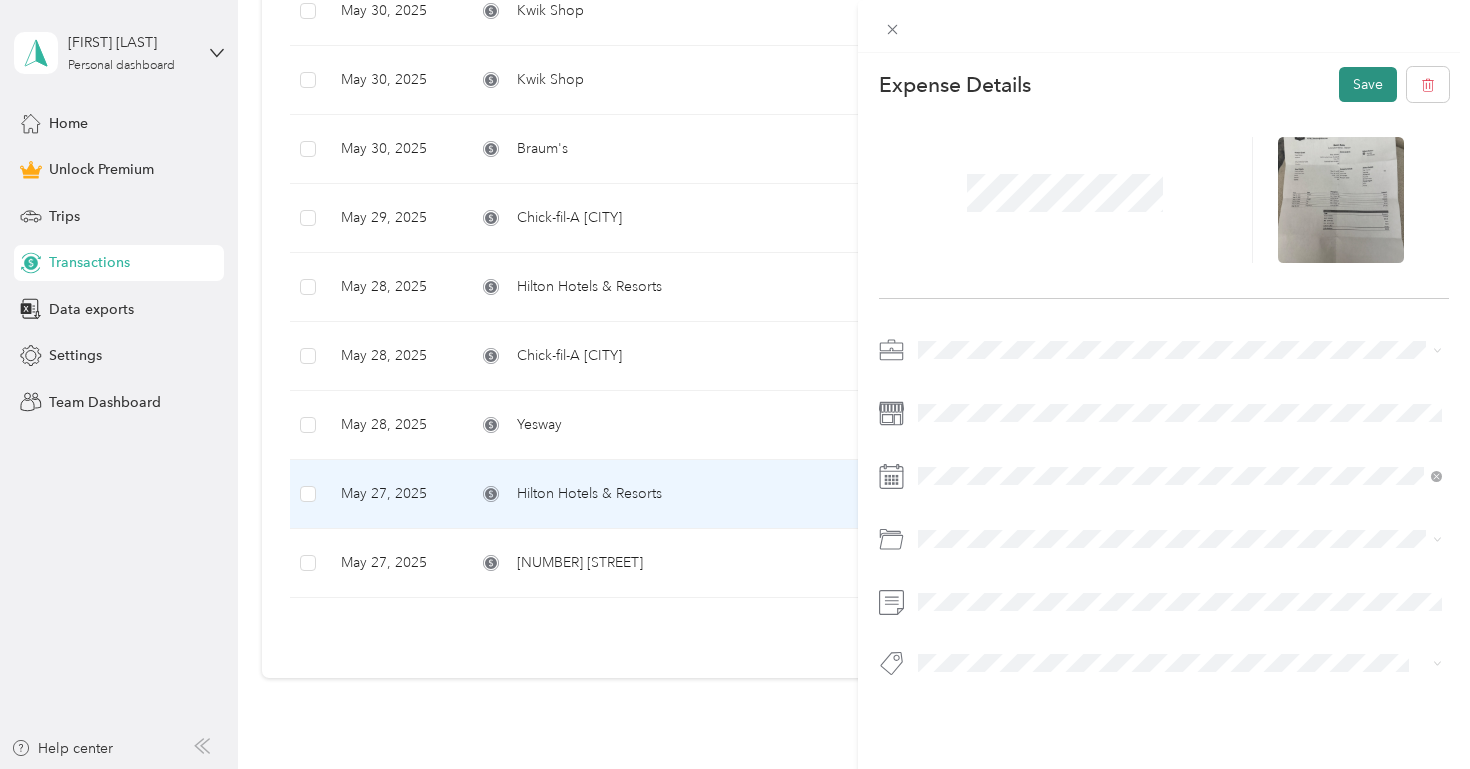 click on "Save" at bounding box center (1368, 84) 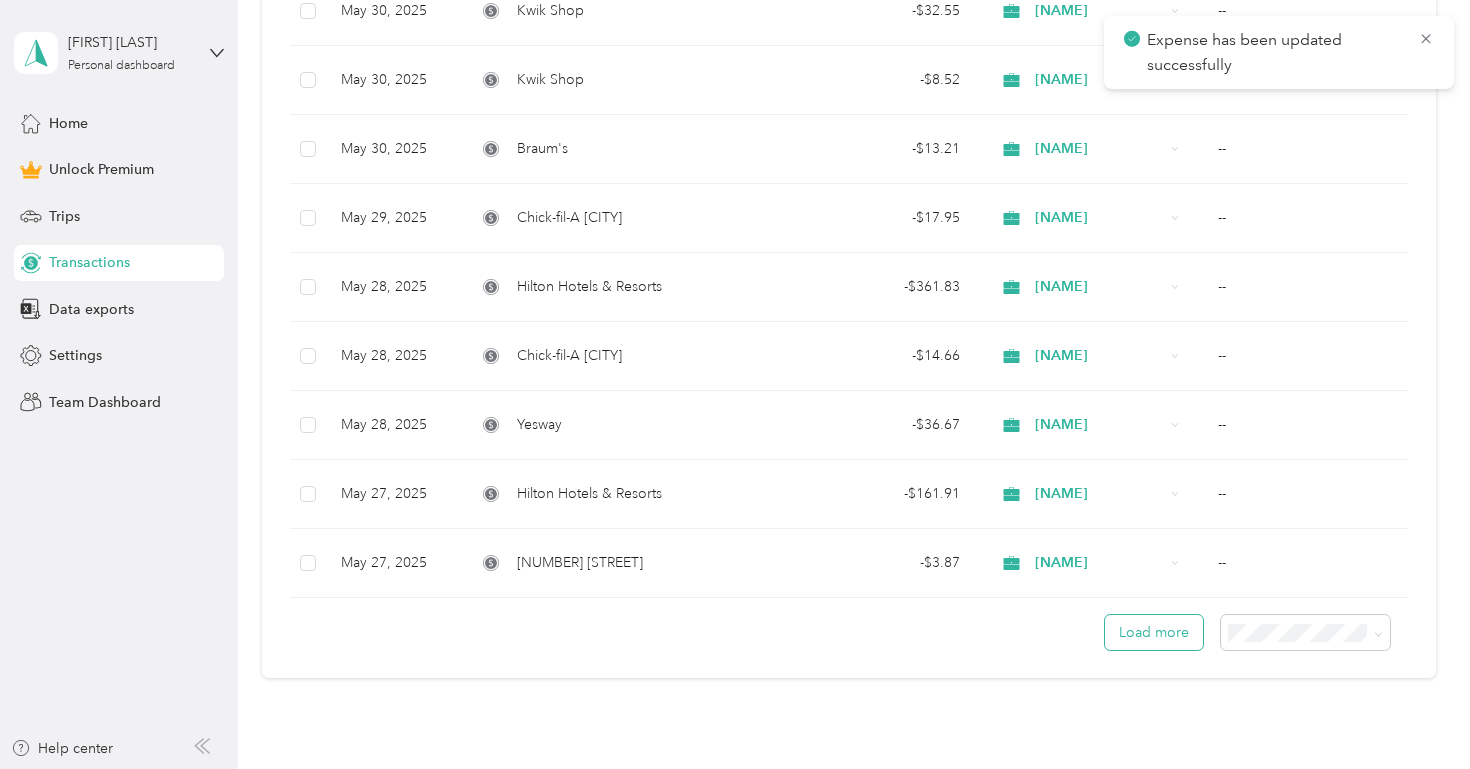 click on "Load more" at bounding box center [1154, 632] 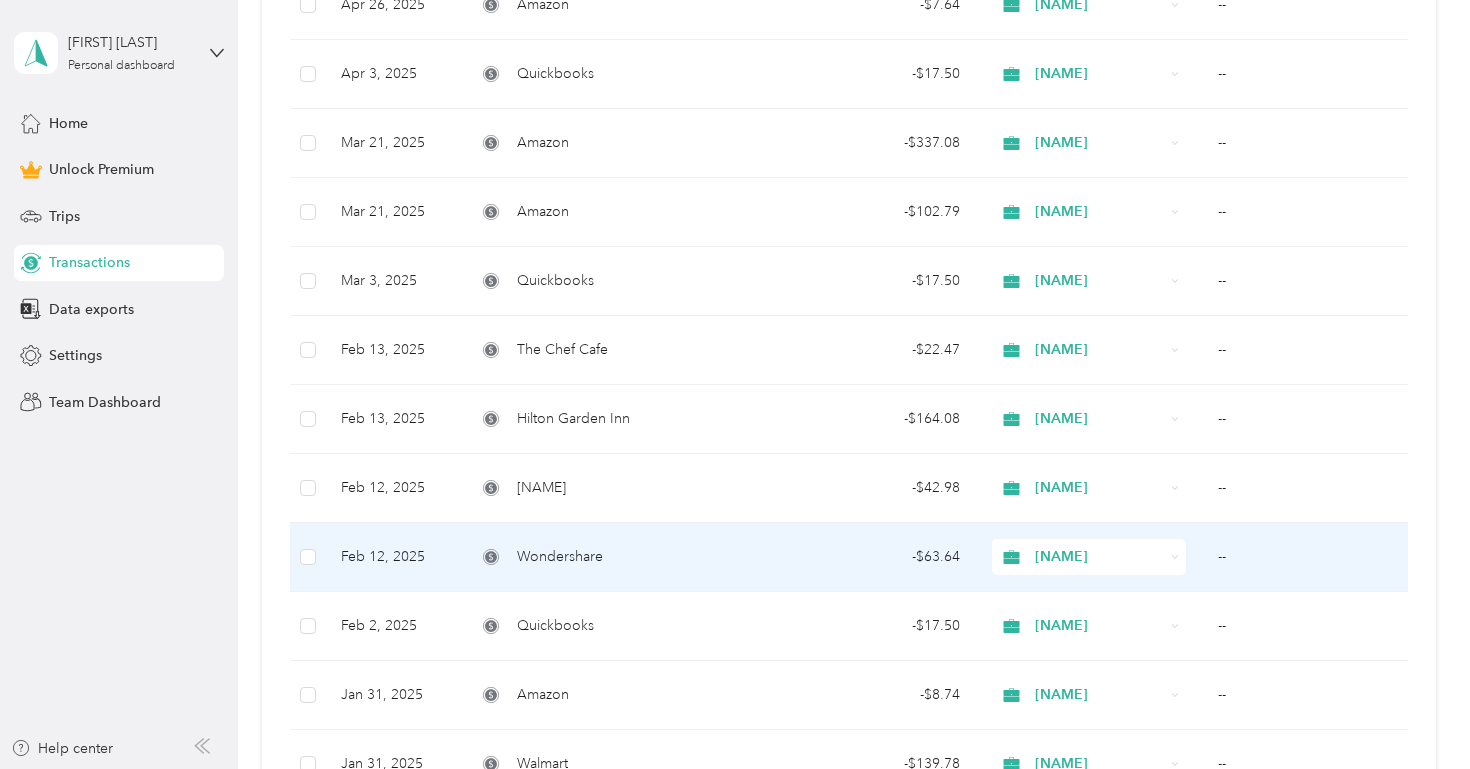 scroll, scrollTop: 2699, scrollLeft: 0, axis: vertical 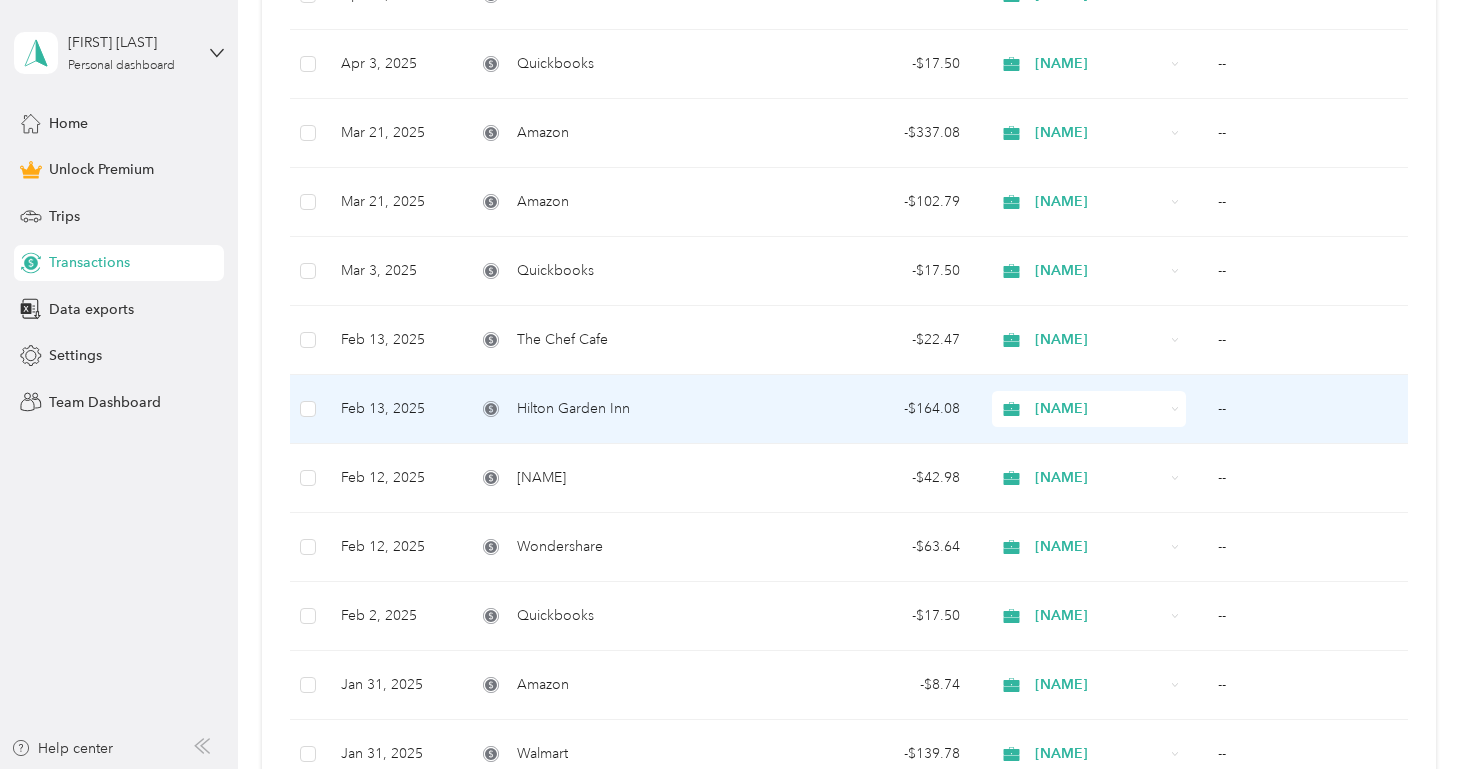 click on "Hilton Garden Inn" at bounding box center (573, 409) 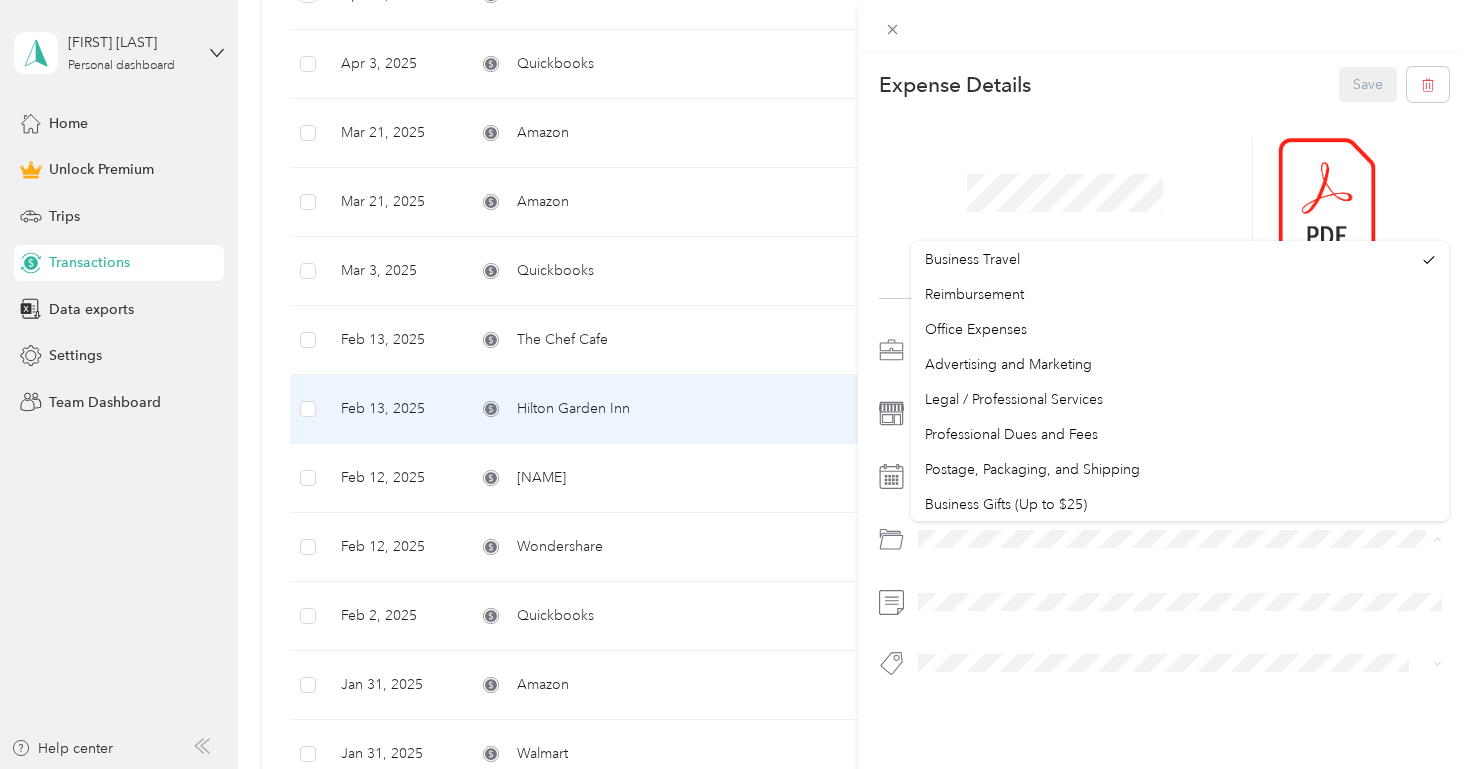 scroll, scrollTop: 606, scrollLeft: 0, axis: vertical 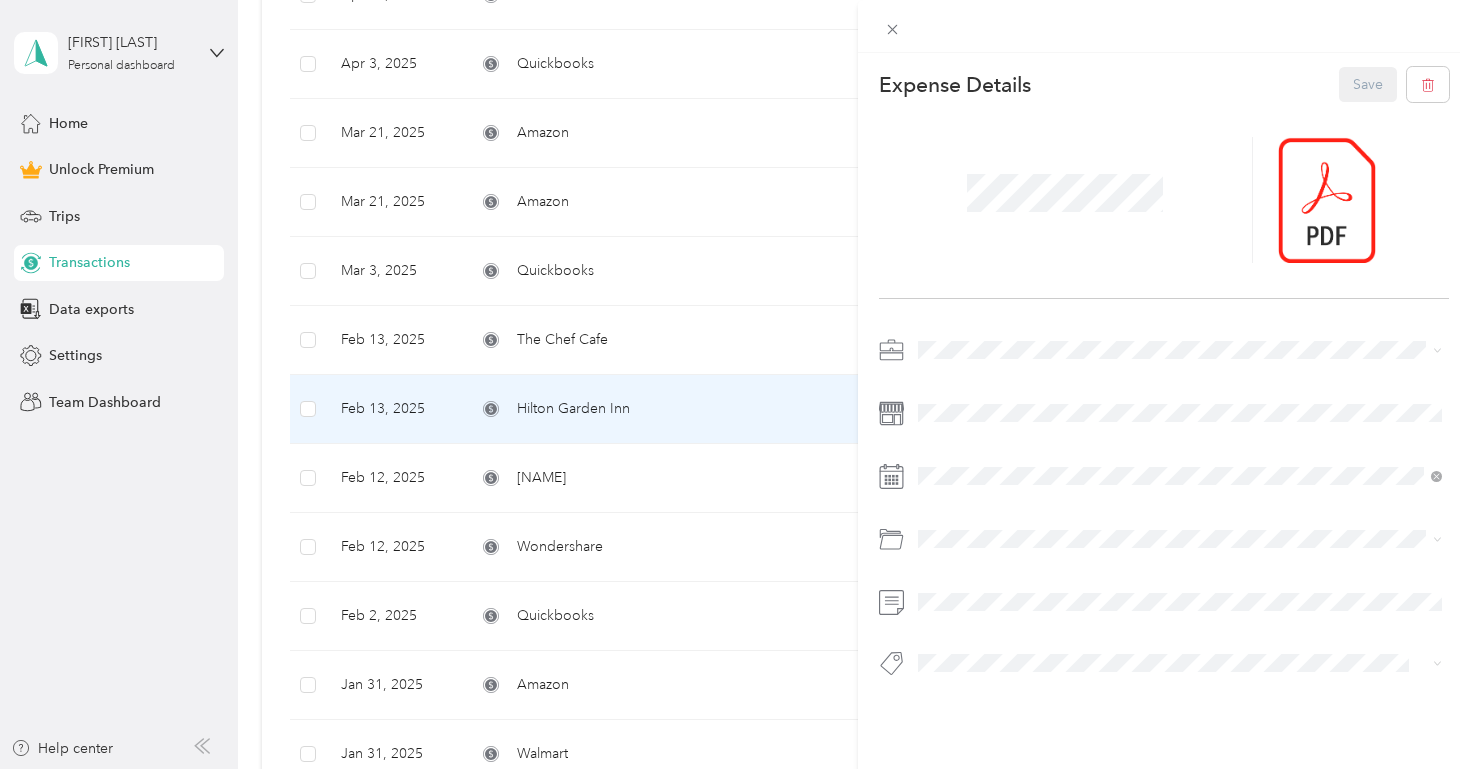 click on "Reimbursement" at bounding box center (1180, 301) 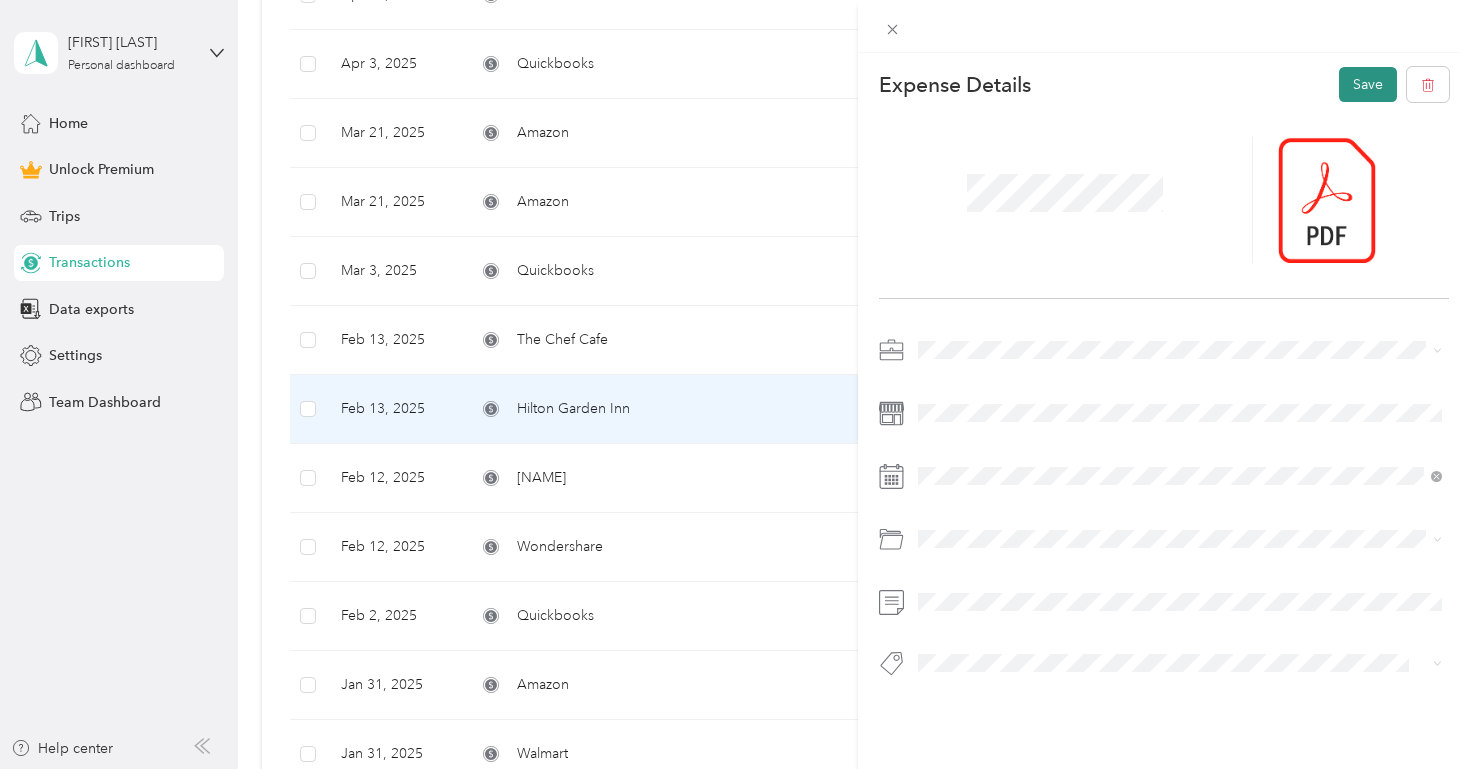 click on "Save" at bounding box center (1368, 84) 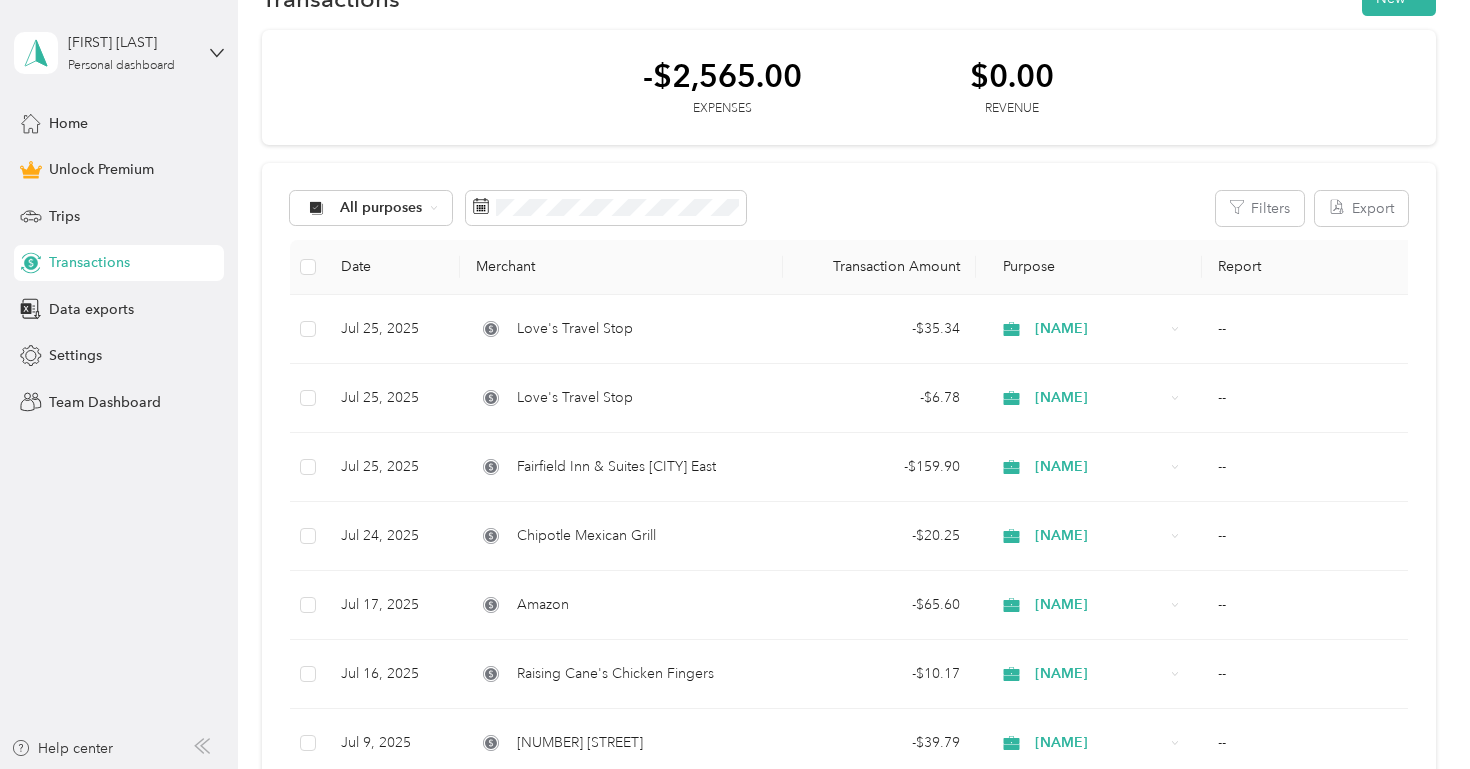 scroll, scrollTop: 0, scrollLeft: 0, axis: both 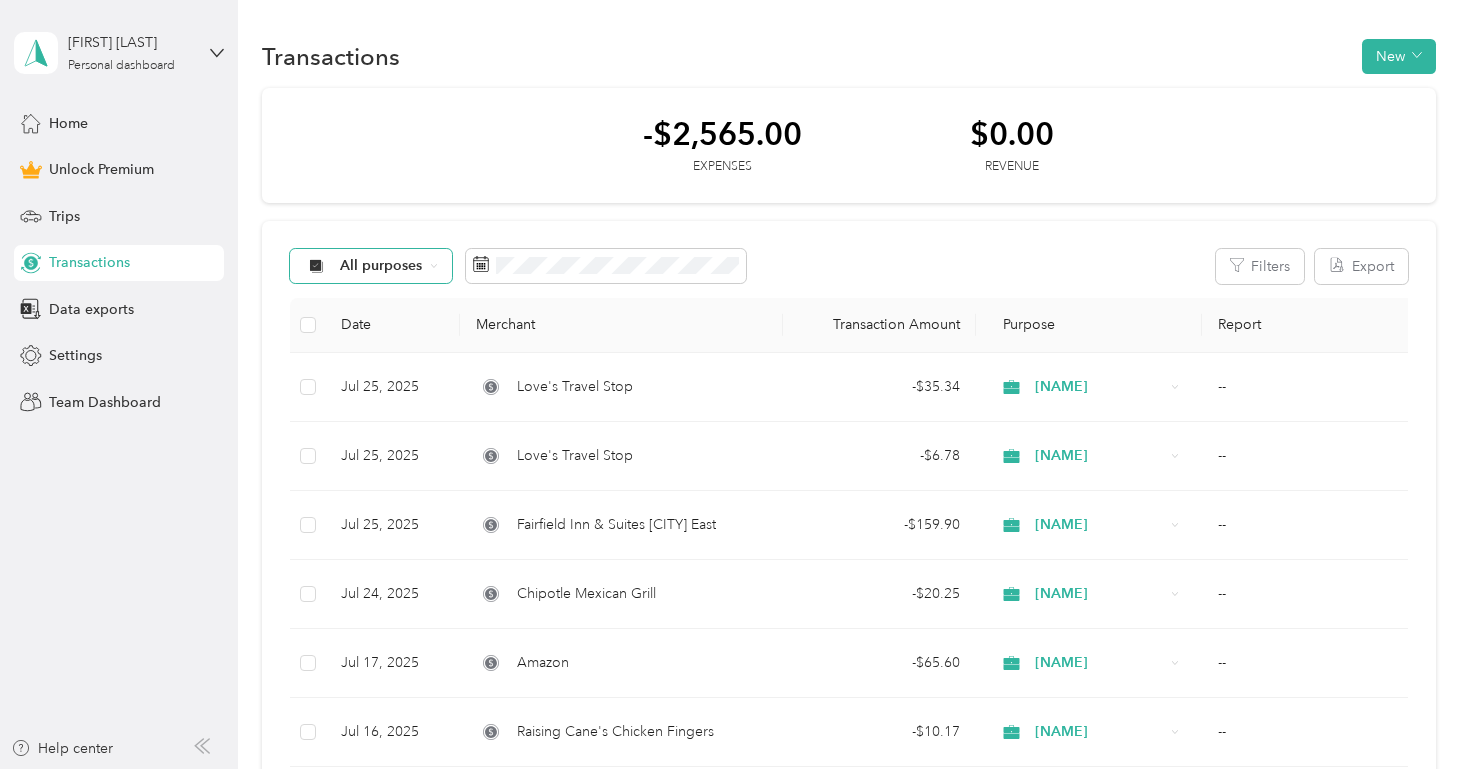 click on "All purposes" at bounding box center [381, 266] 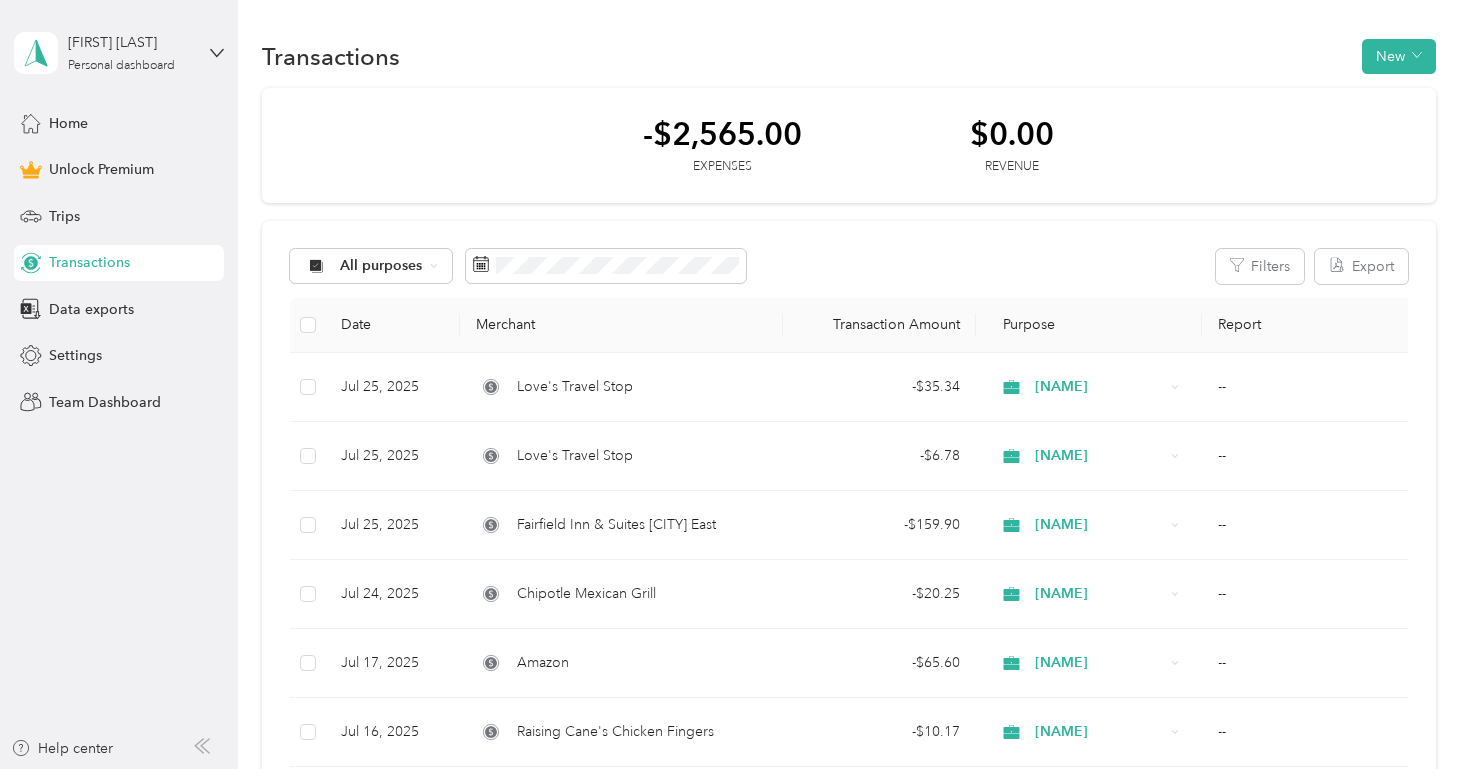 click on "[NAME]" at bounding box center [371, 433] 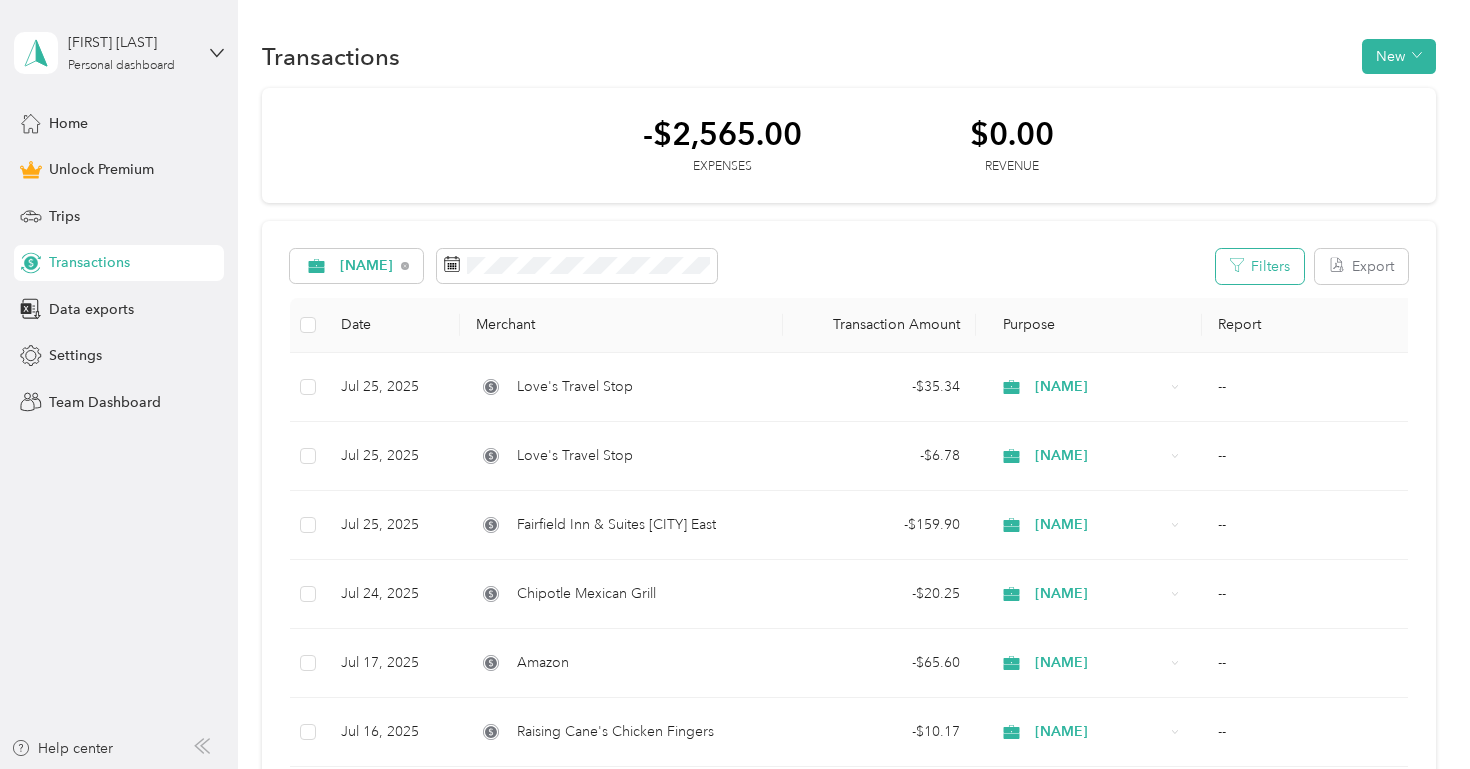 click on "Filters" at bounding box center [1260, 266] 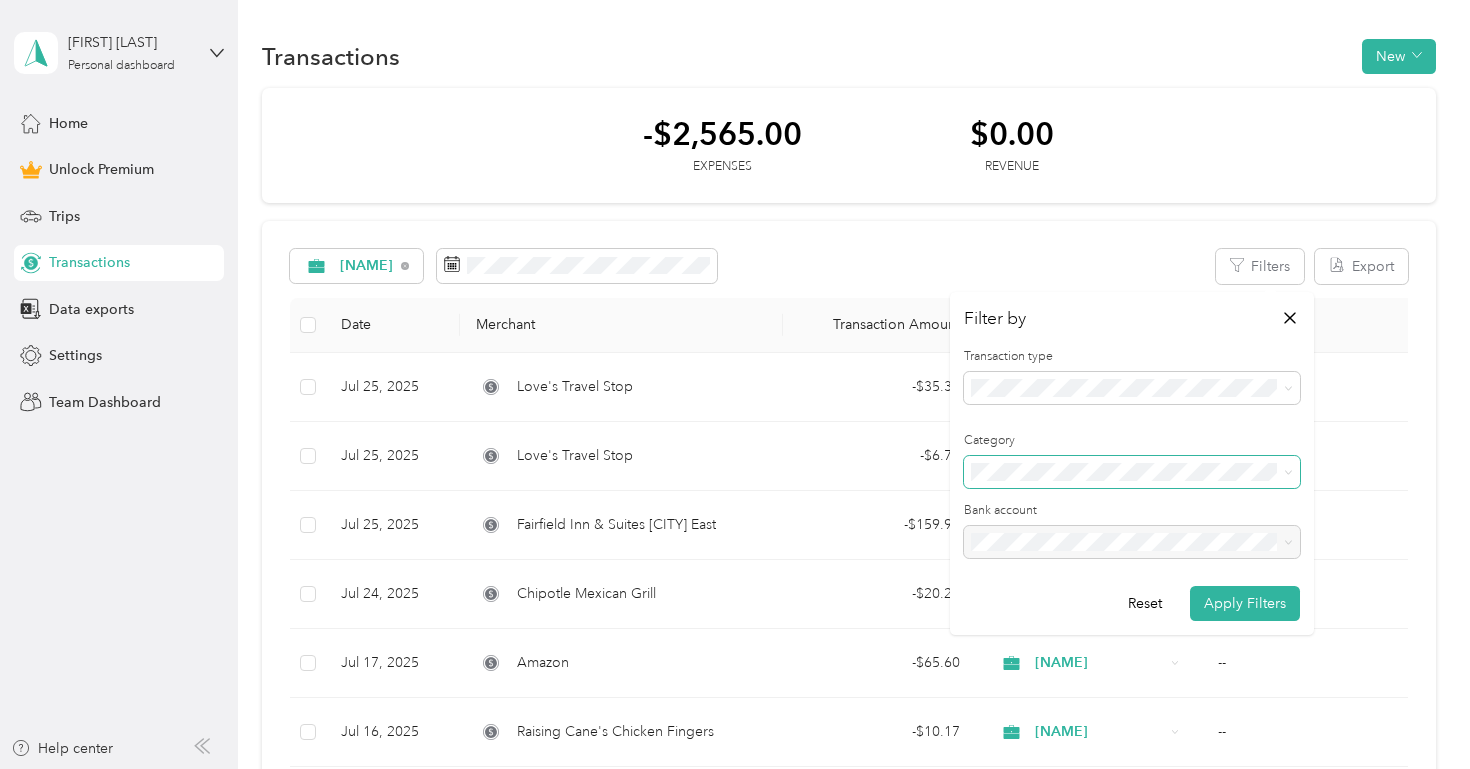 click at bounding box center [1132, 472] 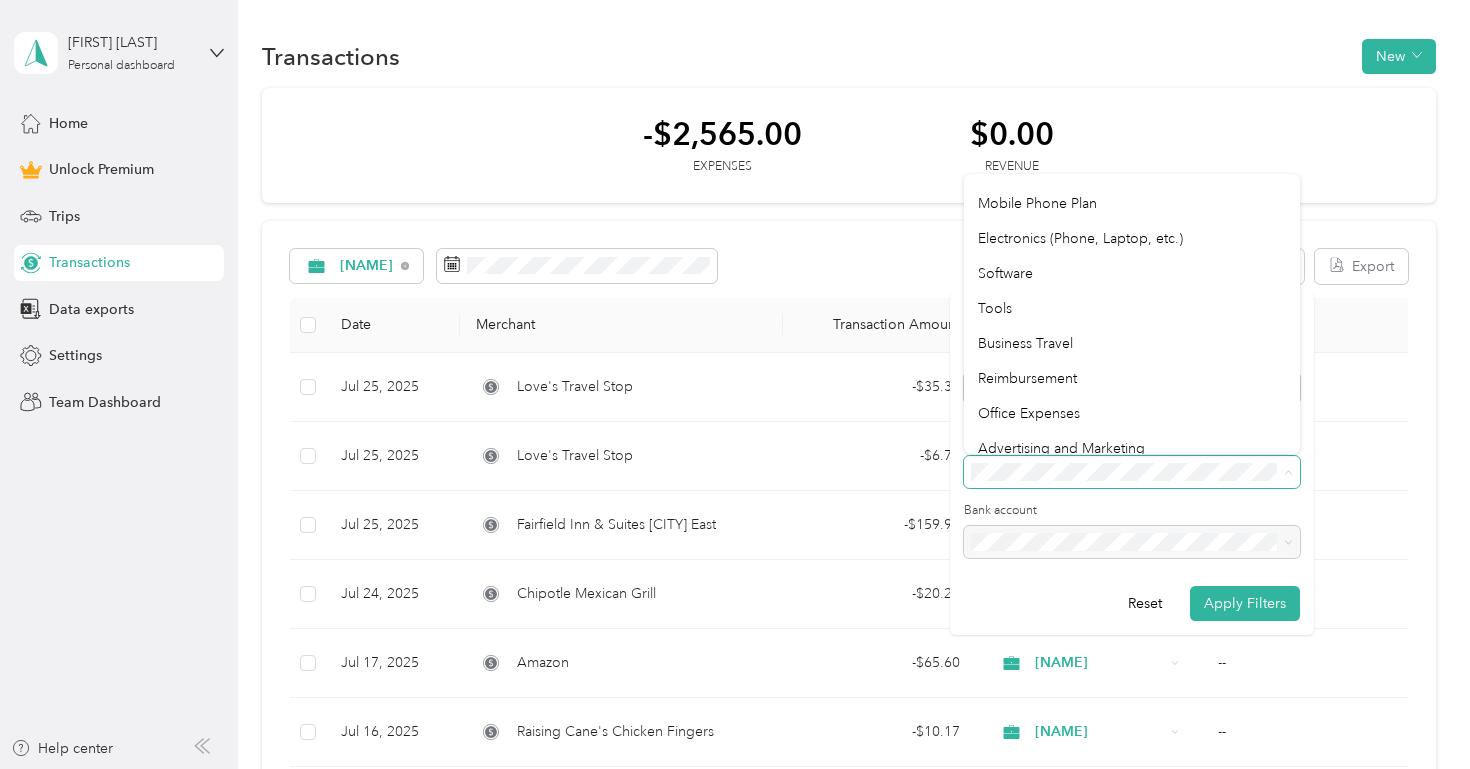 scroll, scrollTop: 520, scrollLeft: 0, axis: vertical 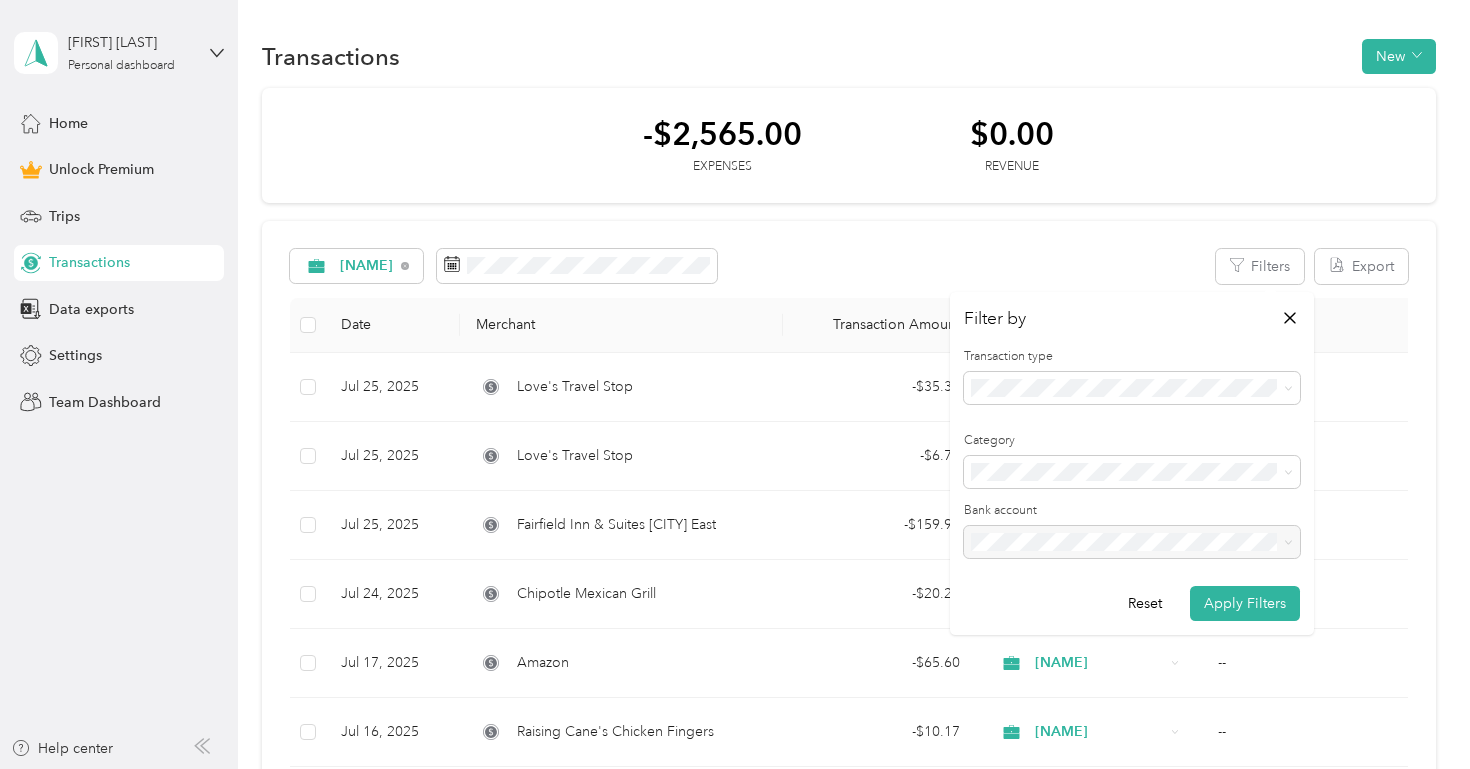 click on "Business Travel" at bounding box center (1132, 322) 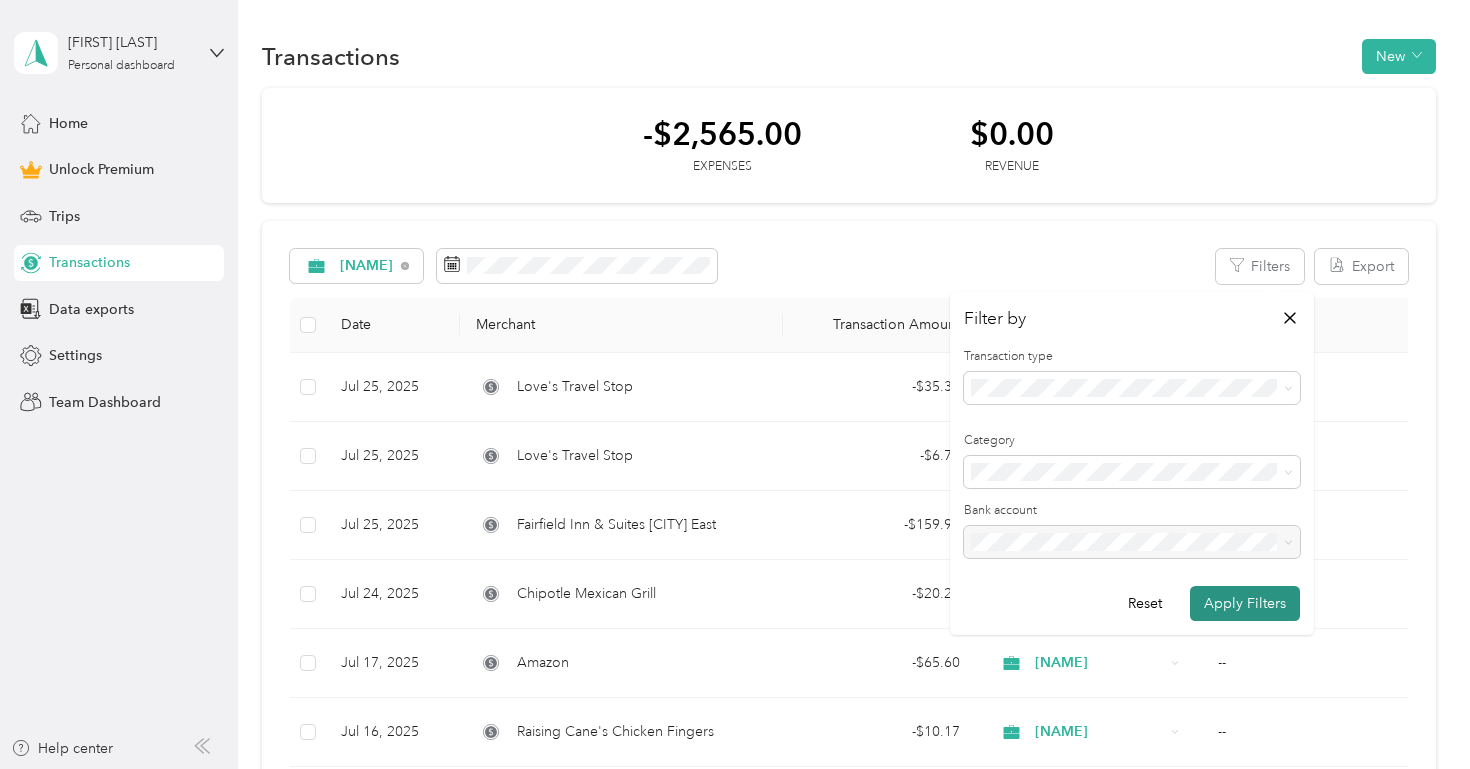 click on "Apply Filters" at bounding box center [1245, 603] 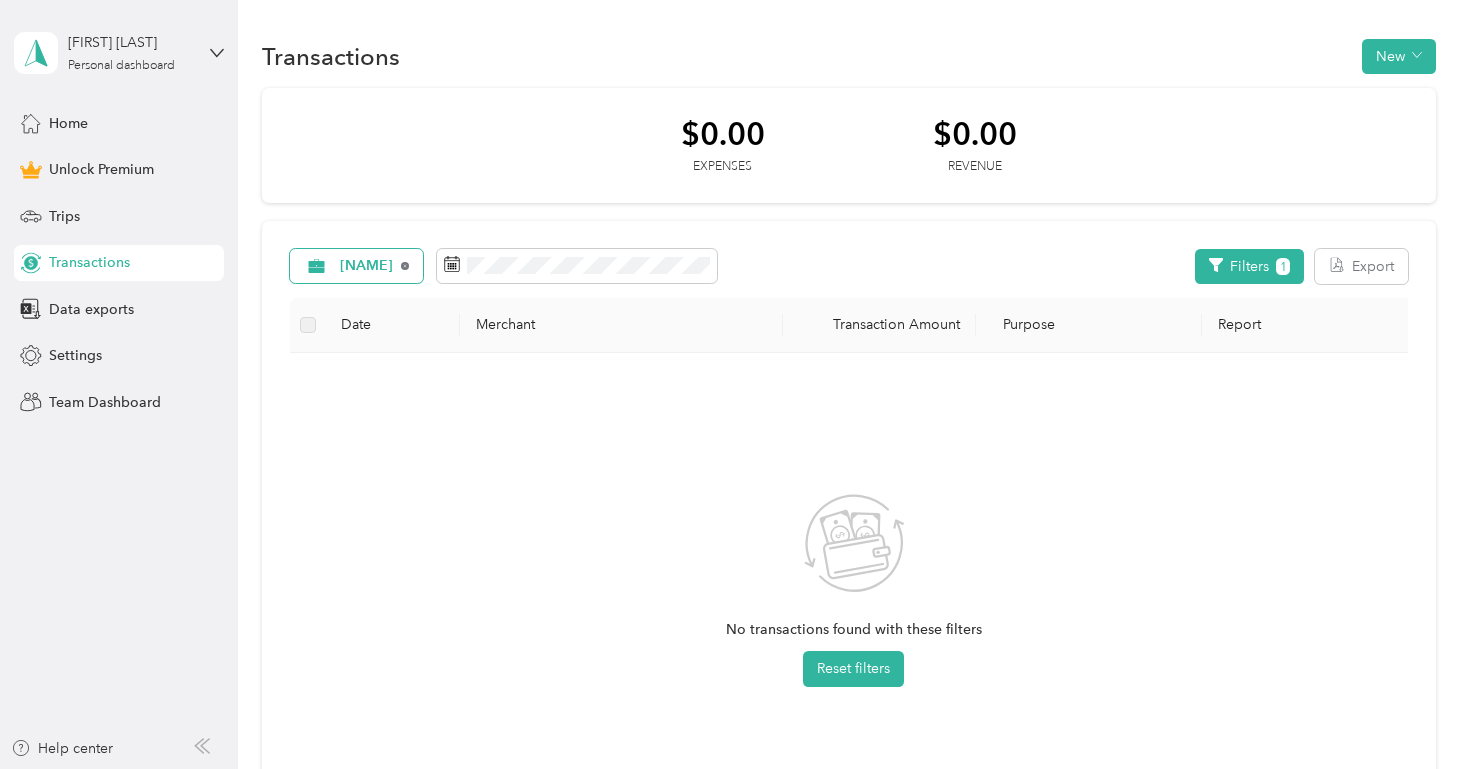 click 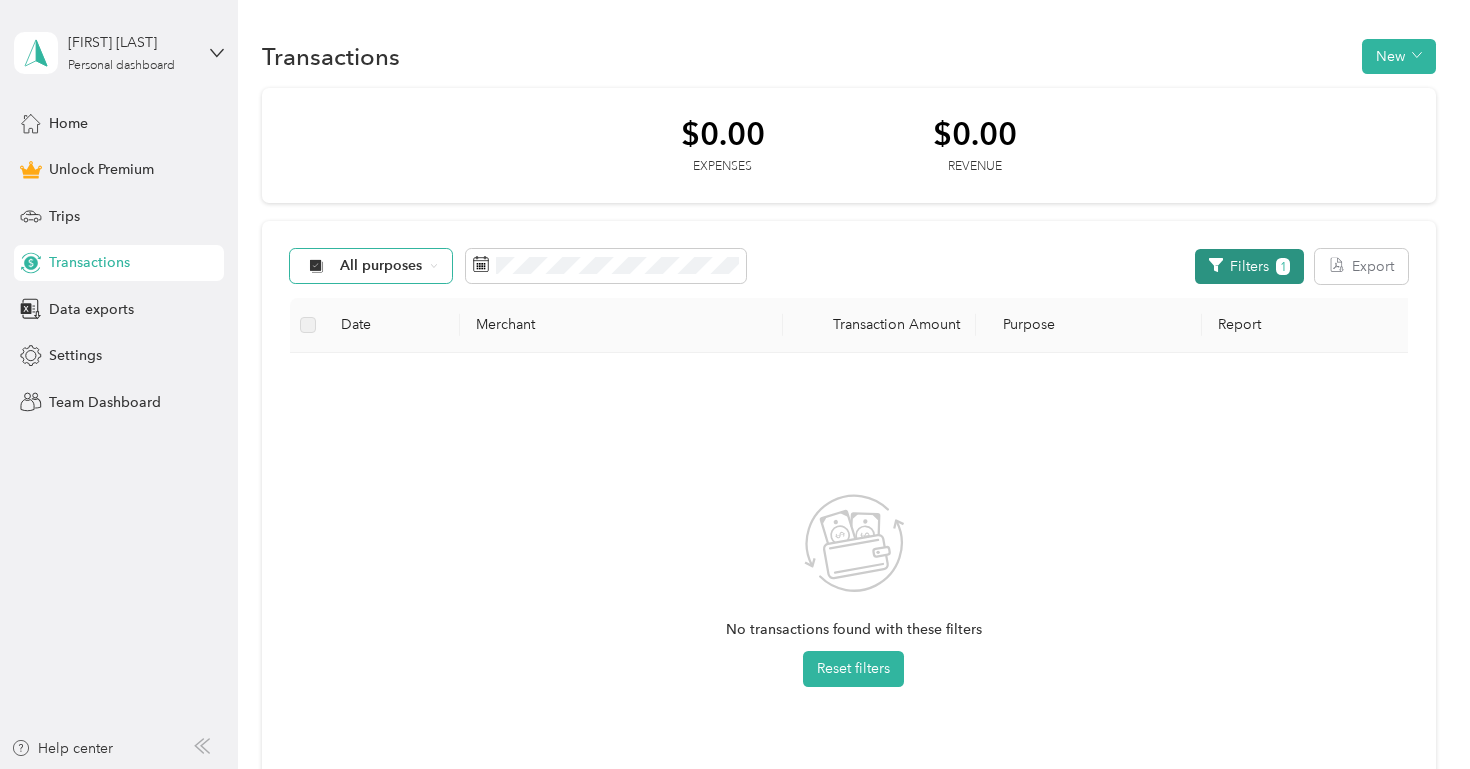 click on "Filters 1" at bounding box center [1249, 266] 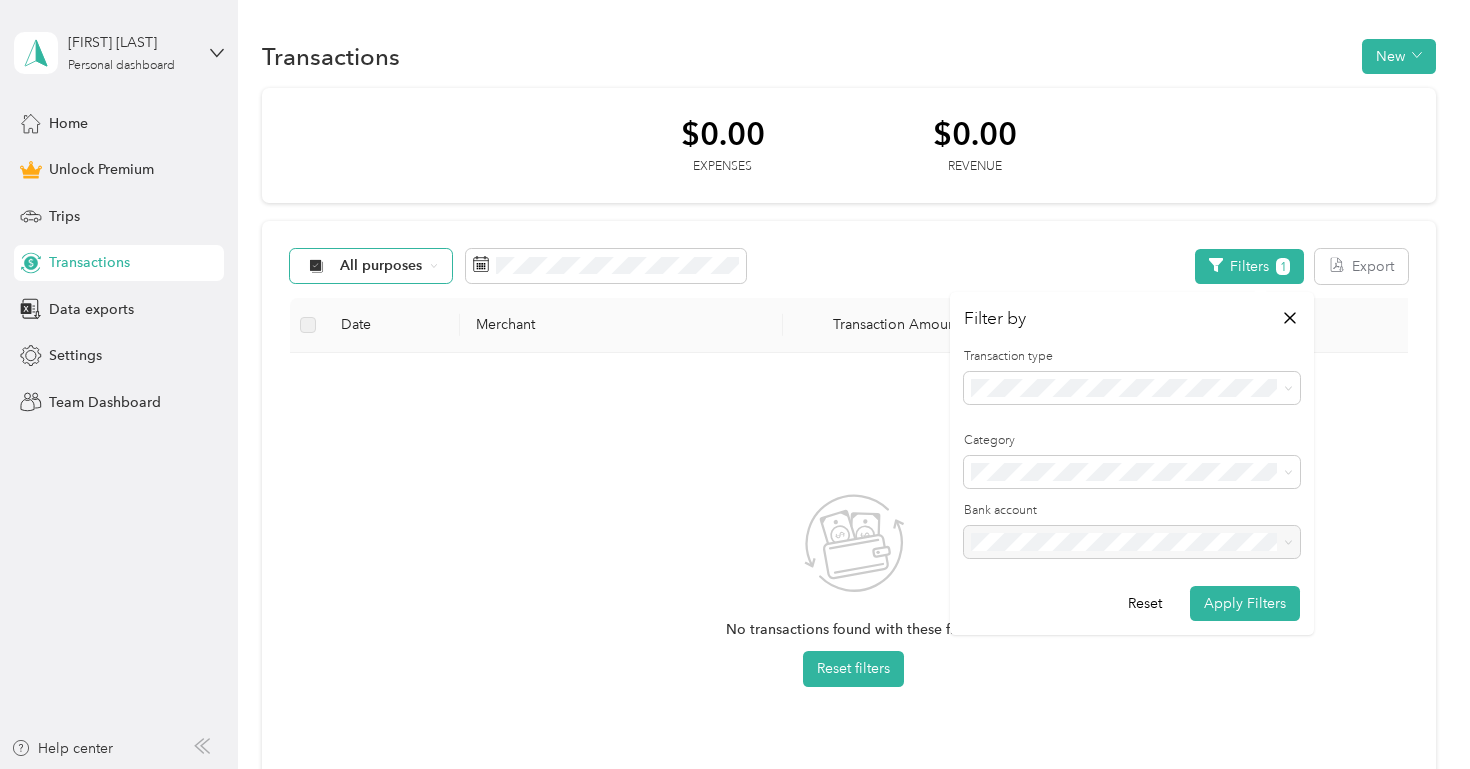 click on "All transactions Expense Revenue" at bounding box center (1132, 447) 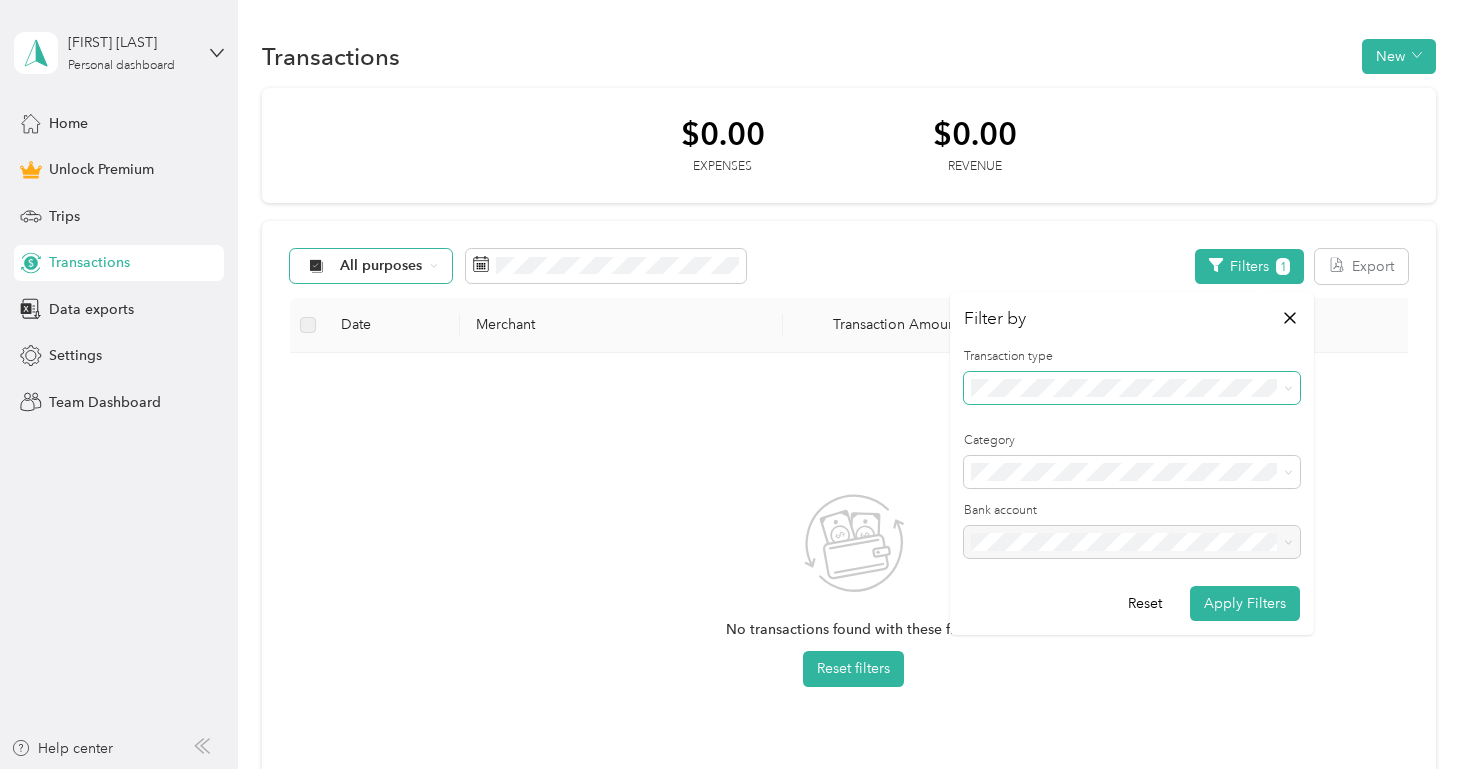 click at bounding box center [1132, 388] 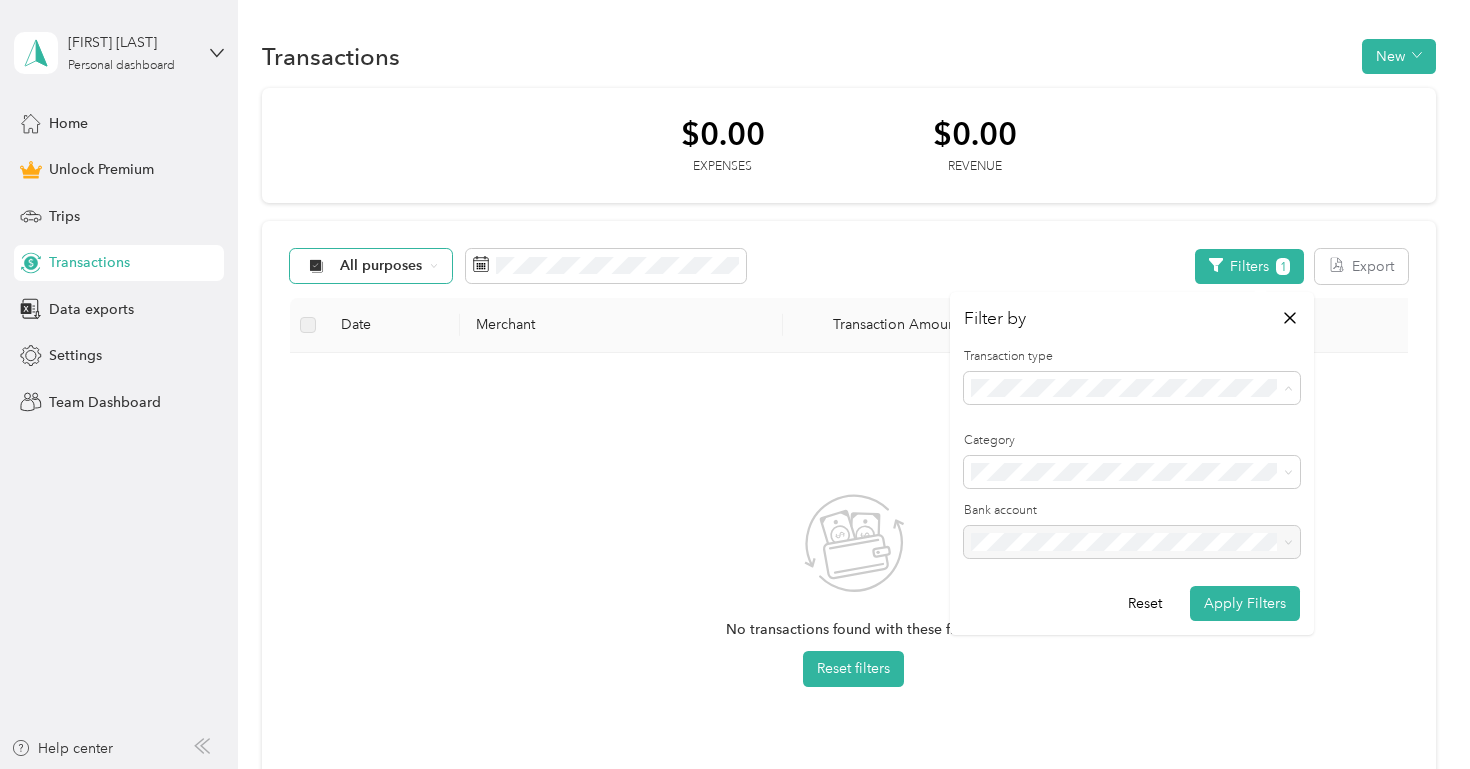 click on "Expense" at bounding box center (1132, 458) 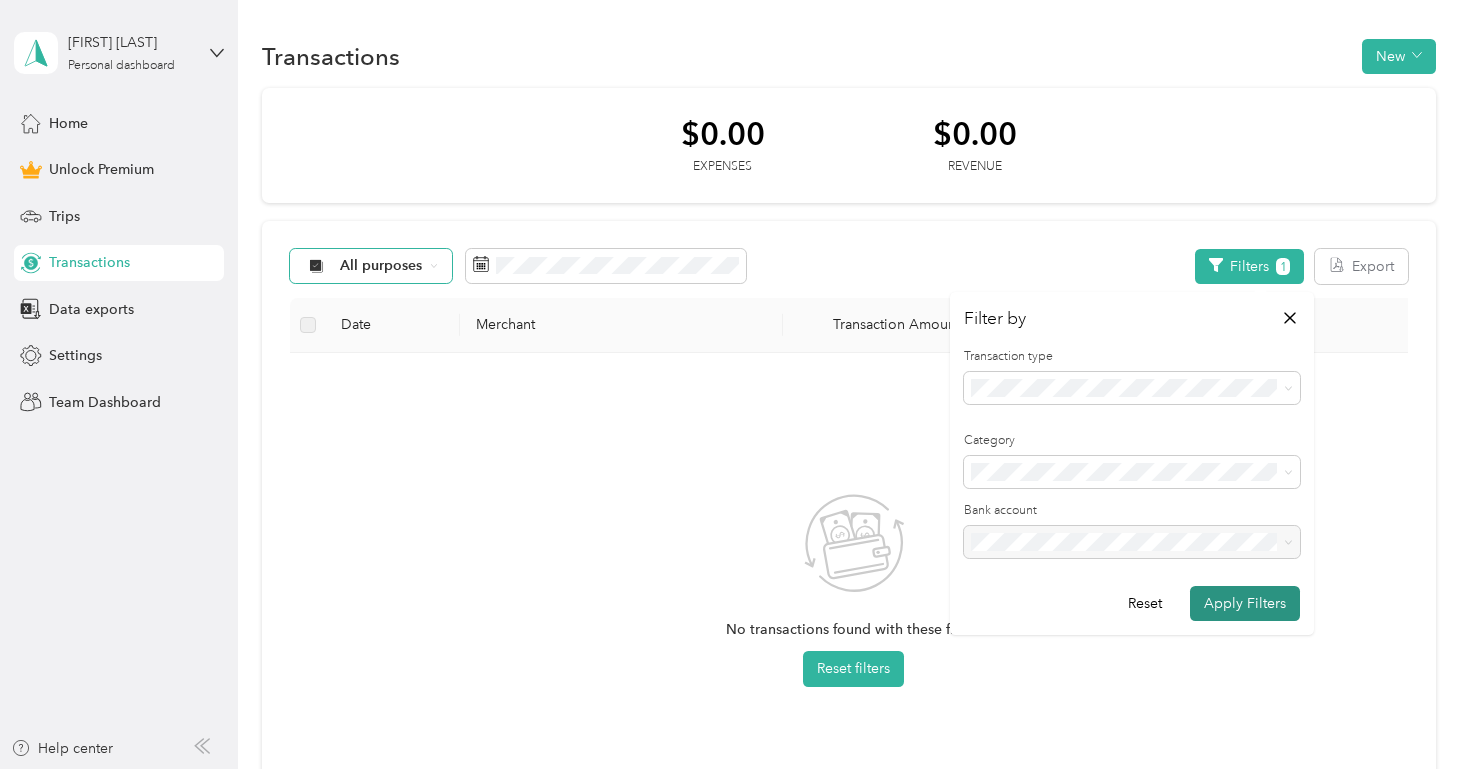 click on "Apply Filters" at bounding box center (1245, 603) 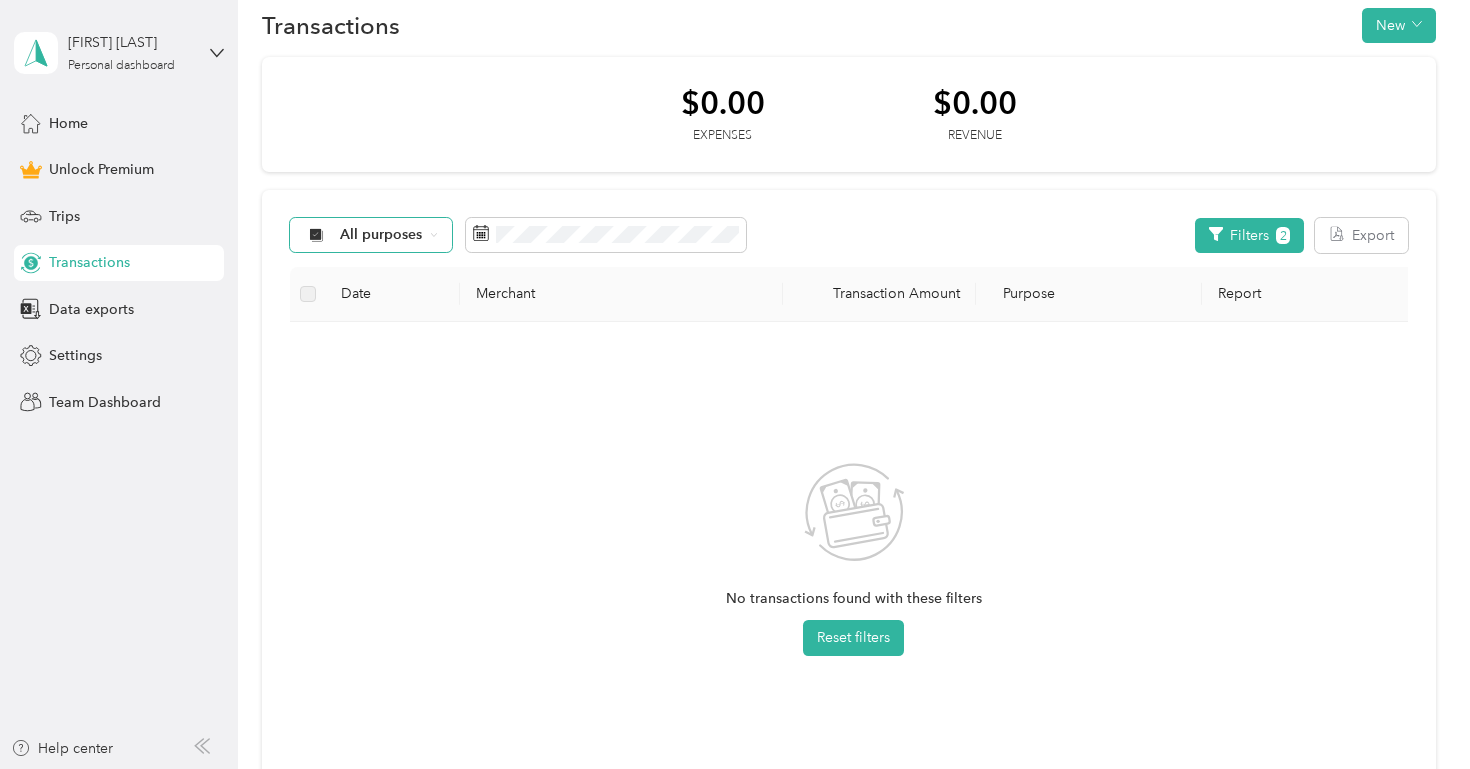 scroll, scrollTop: 32, scrollLeft: 0, axis: vertical 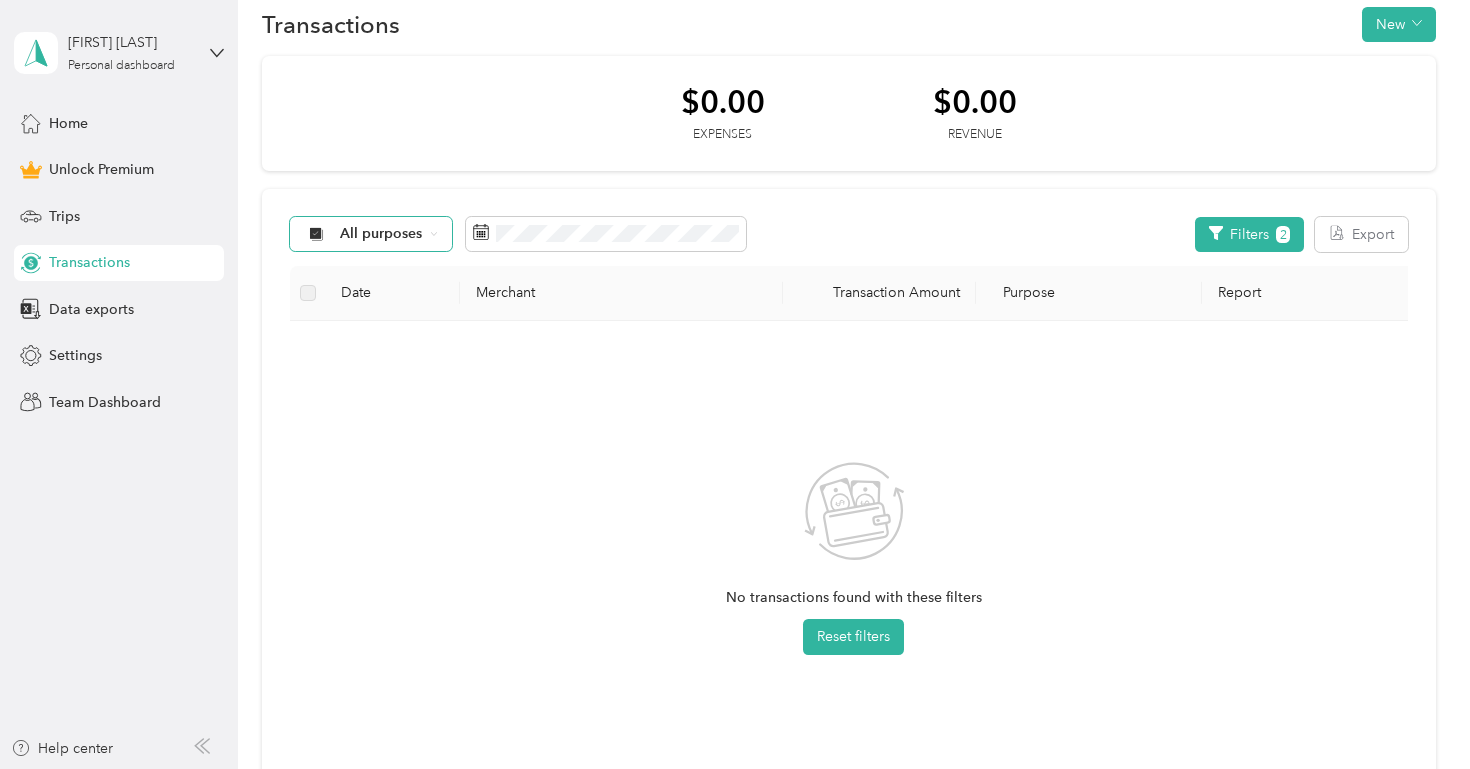 click on "All purposes" at bounding box center (371, 234) 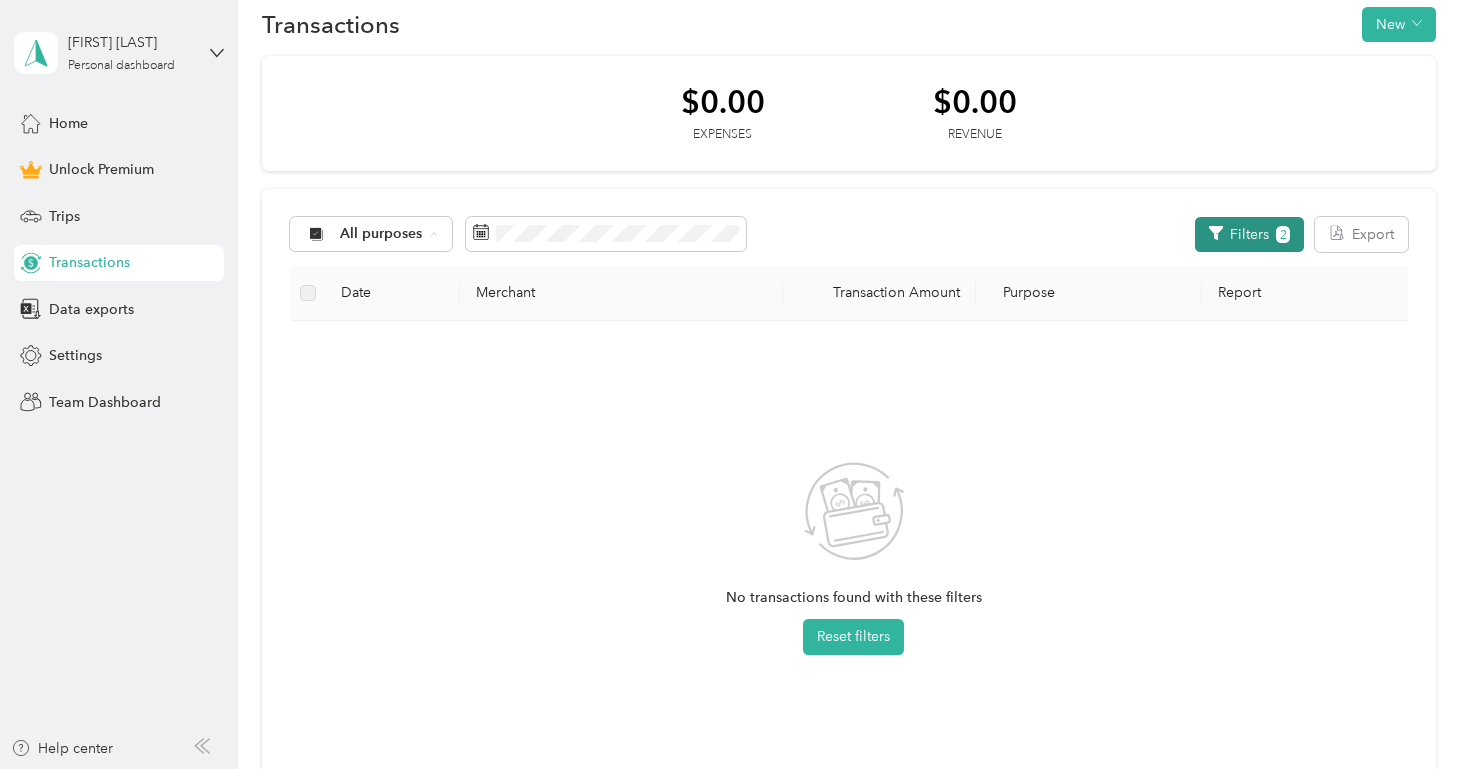 click on "Filters 2" at bounding box center (1249, 234) 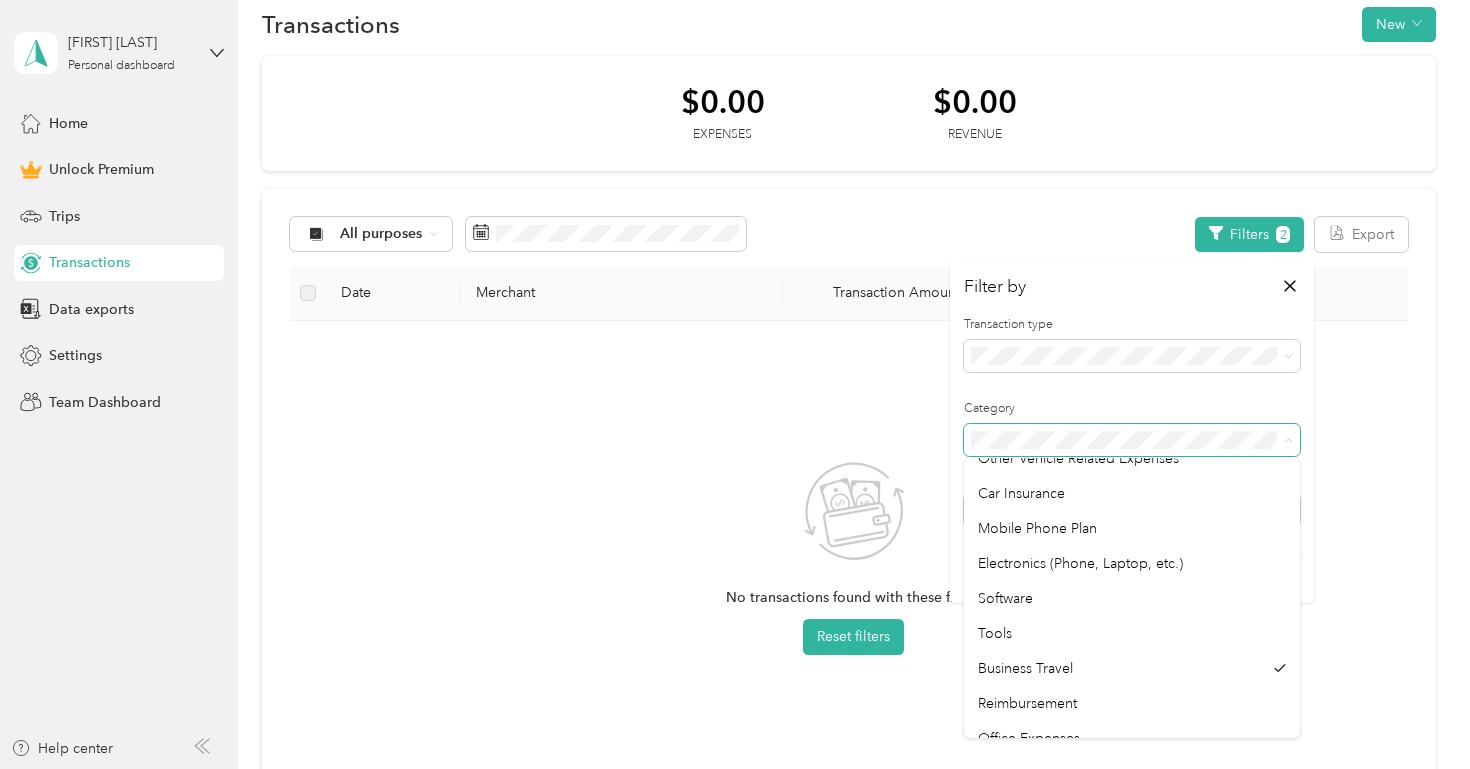 scroll, scrollTop: 539, scrollLeft: 0, axis: vertical 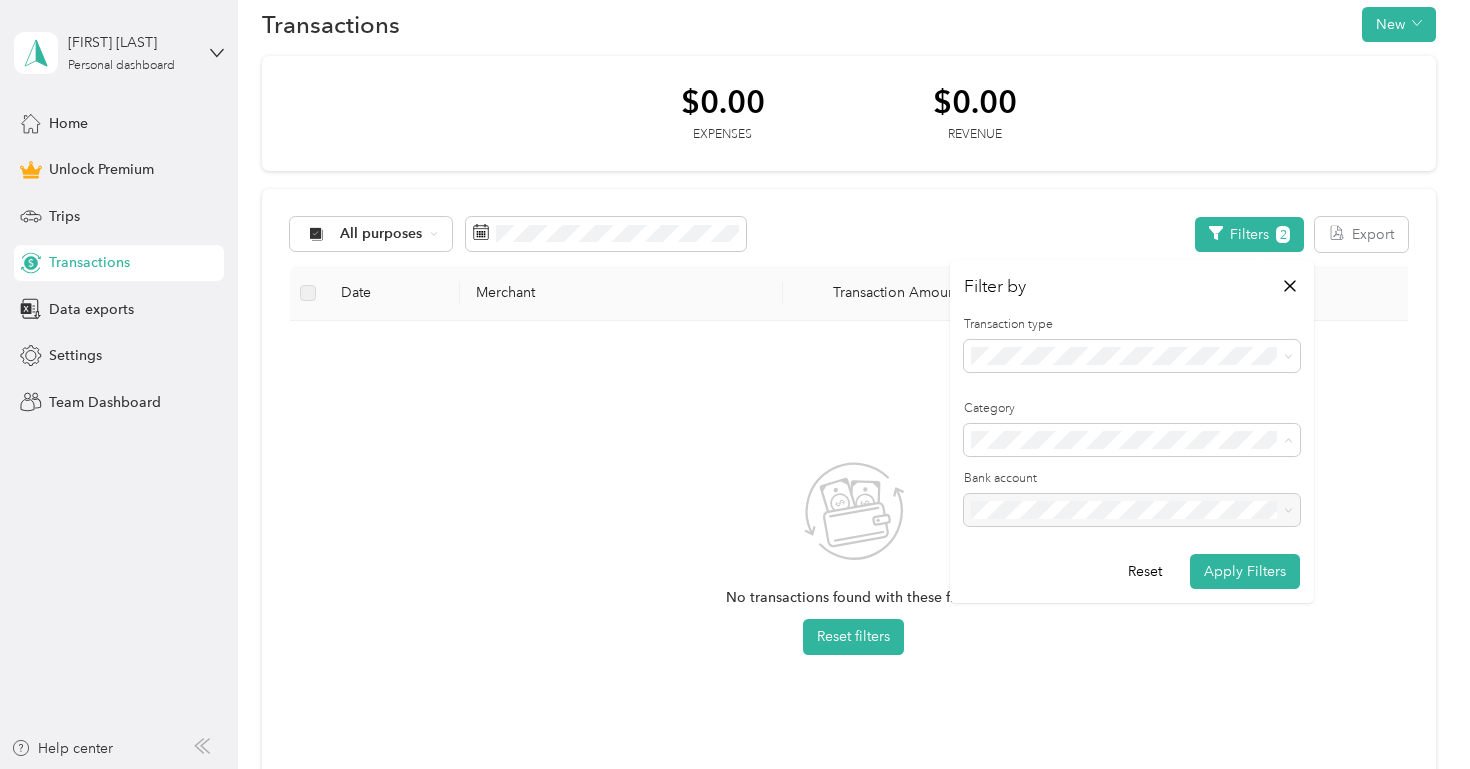 click on "Reimbursement" at bounding box center [1027, 622] 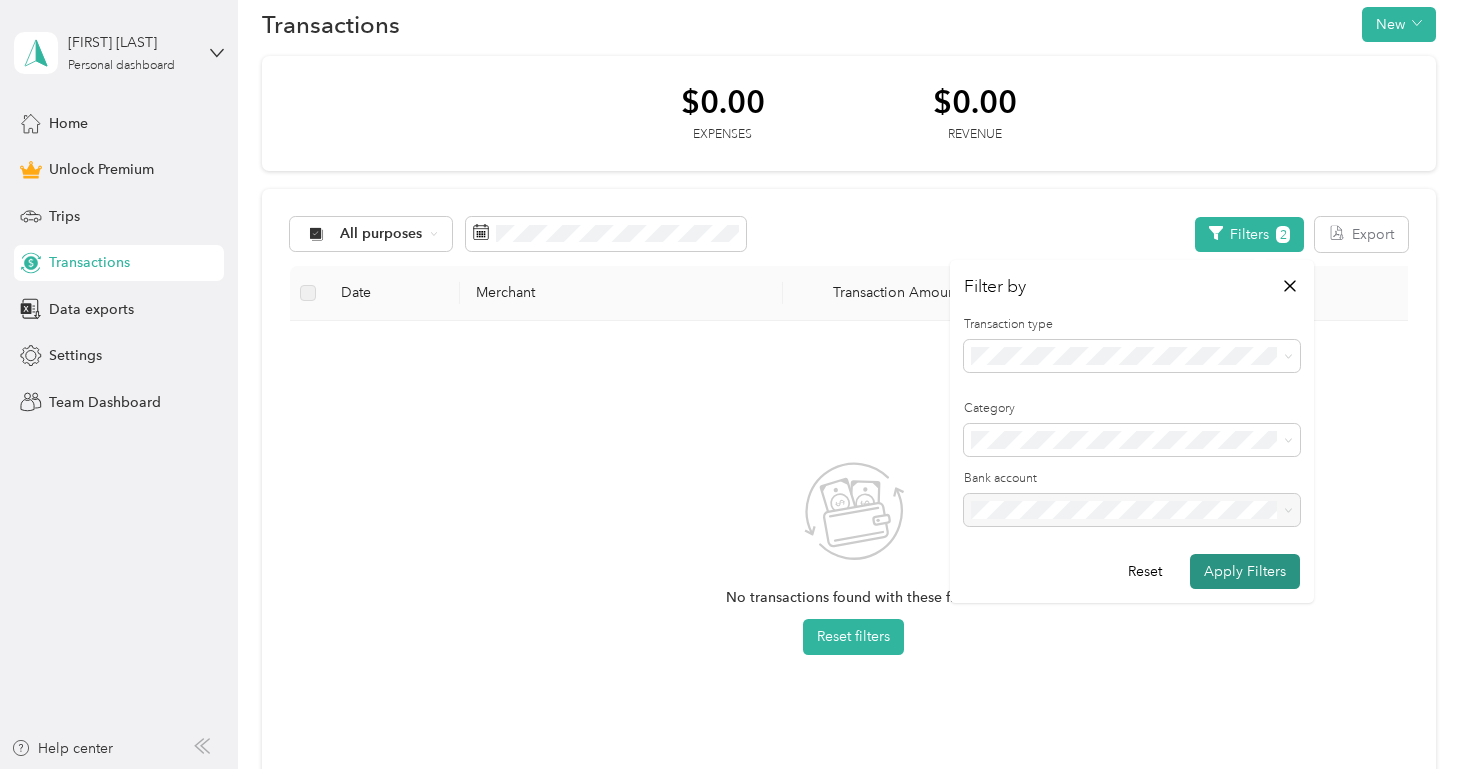 click on "Apply Filters" at bounding box center (1245, 571) 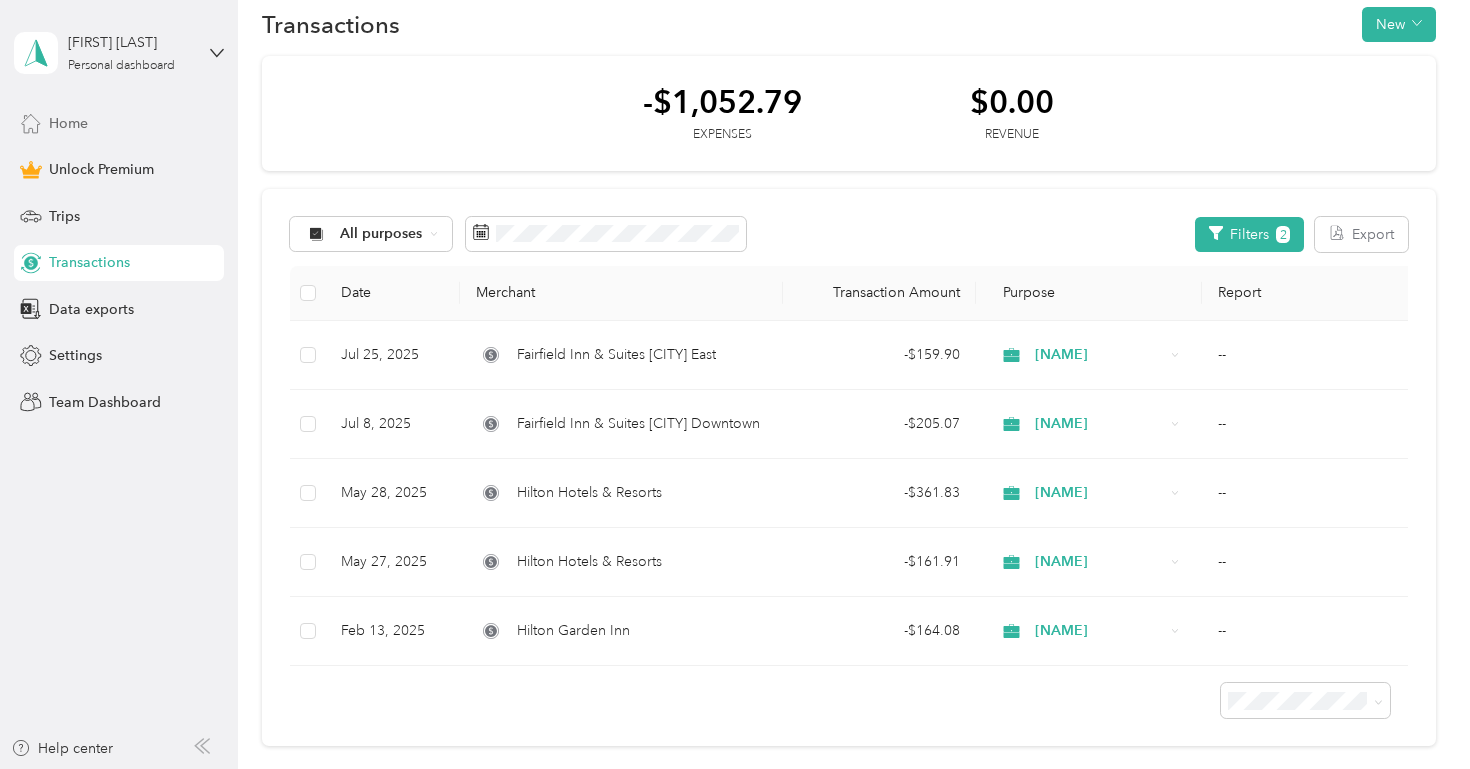 click on "Home" at bounding box center (119, 123) 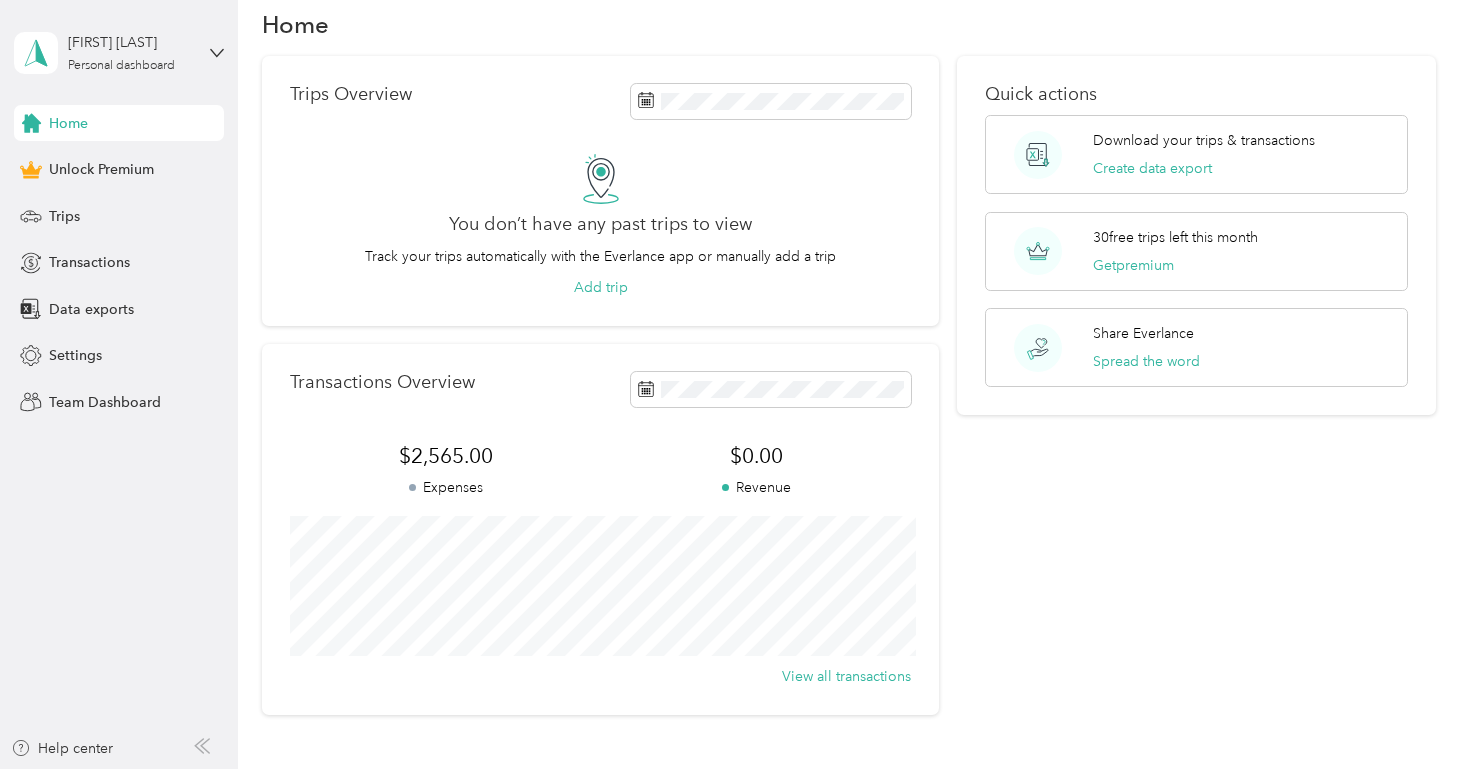 click on "Home" at bounding box center (119, 123) 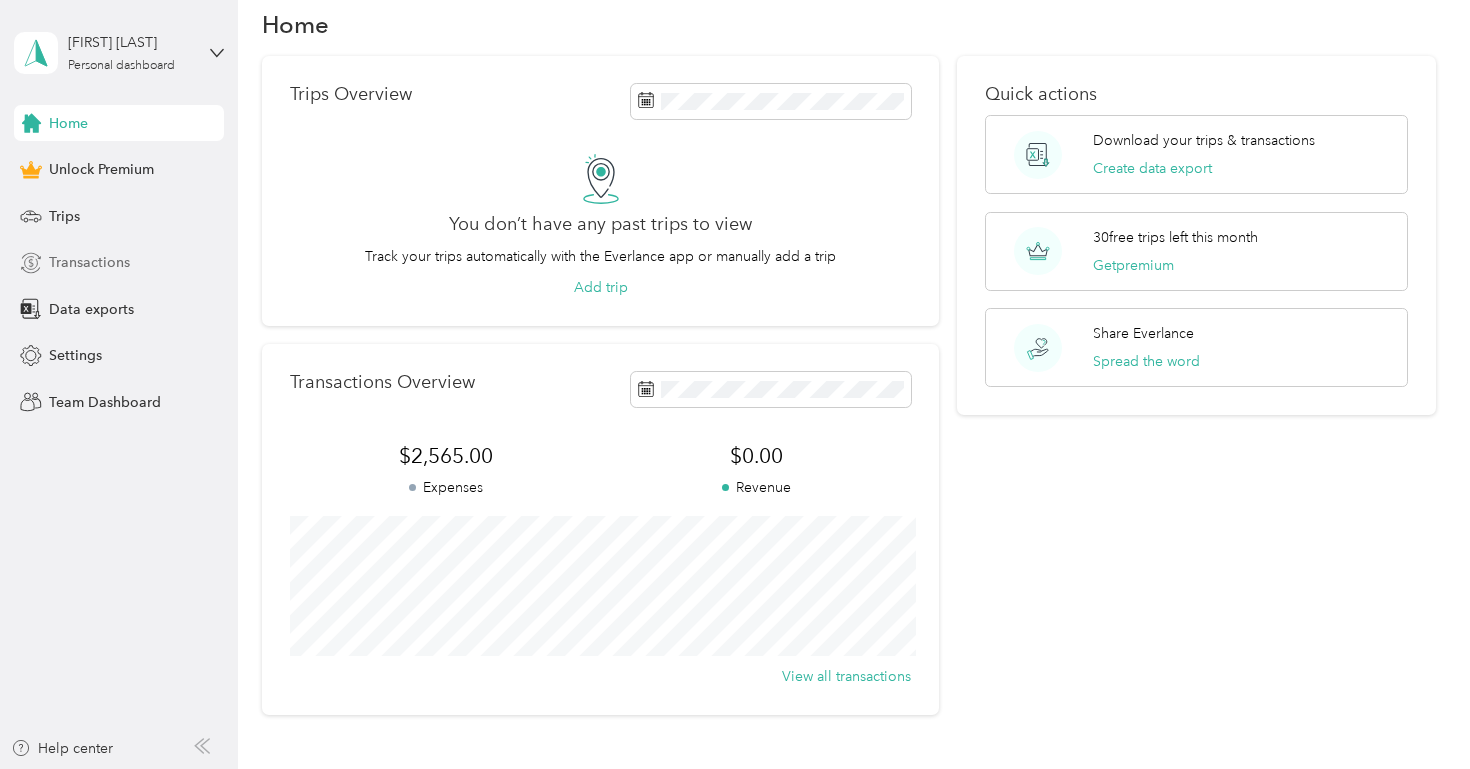 click on "Transactions" at bounding box center [119, 263] 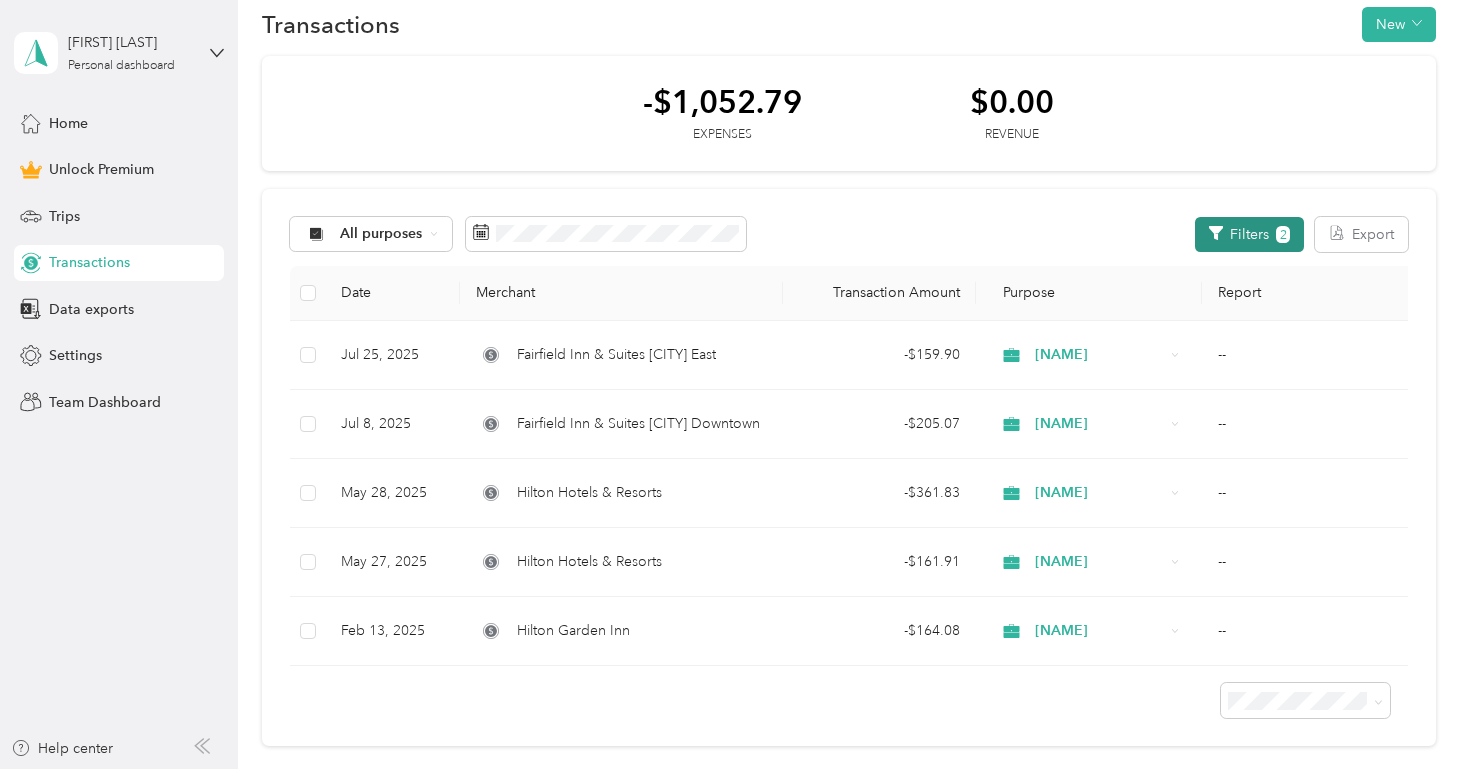 click on "Filters 2" at bounding box center (1249, 234) 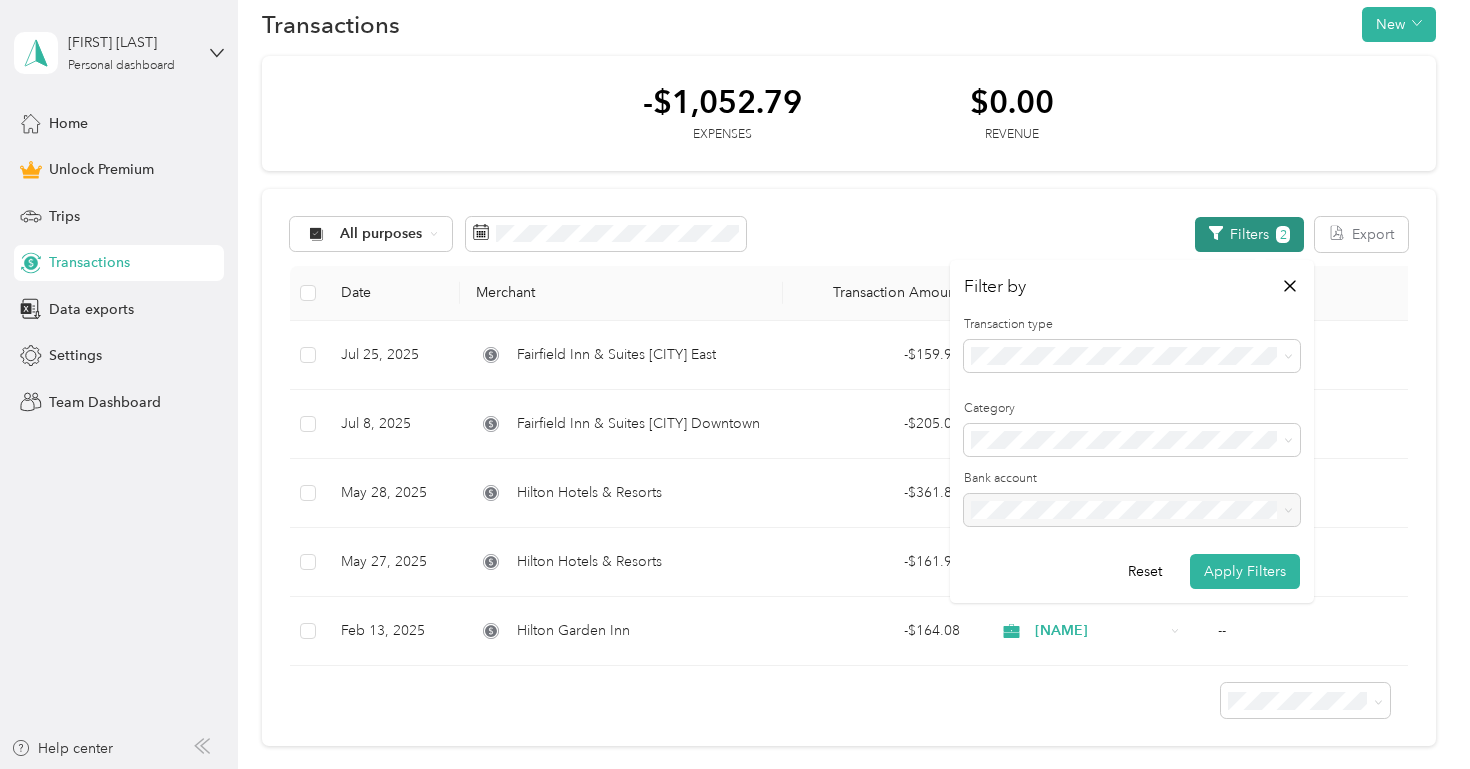 click on "Filters 2" at bounding box center [1249, 234] 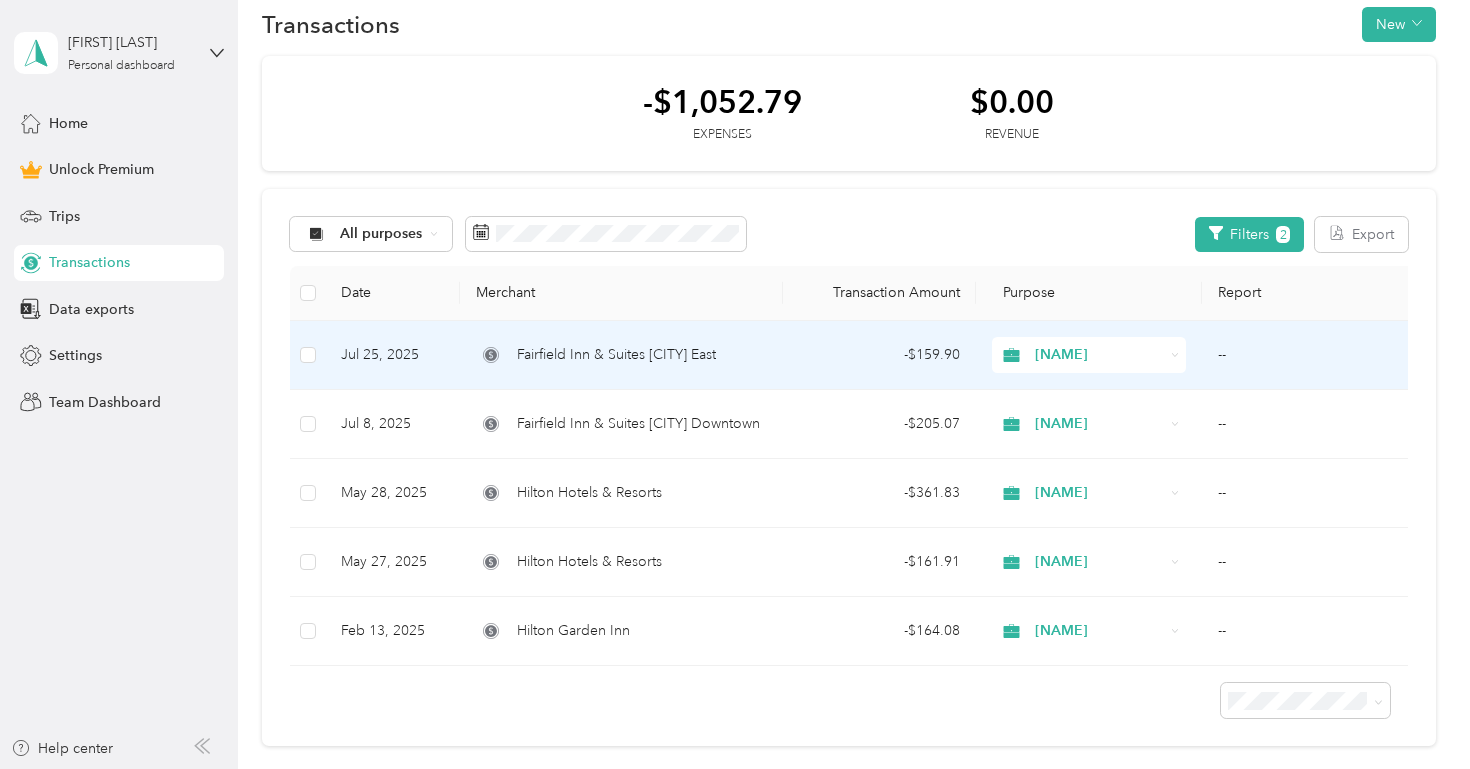 click on "-  $159.90" at bounding box center (880, 355) 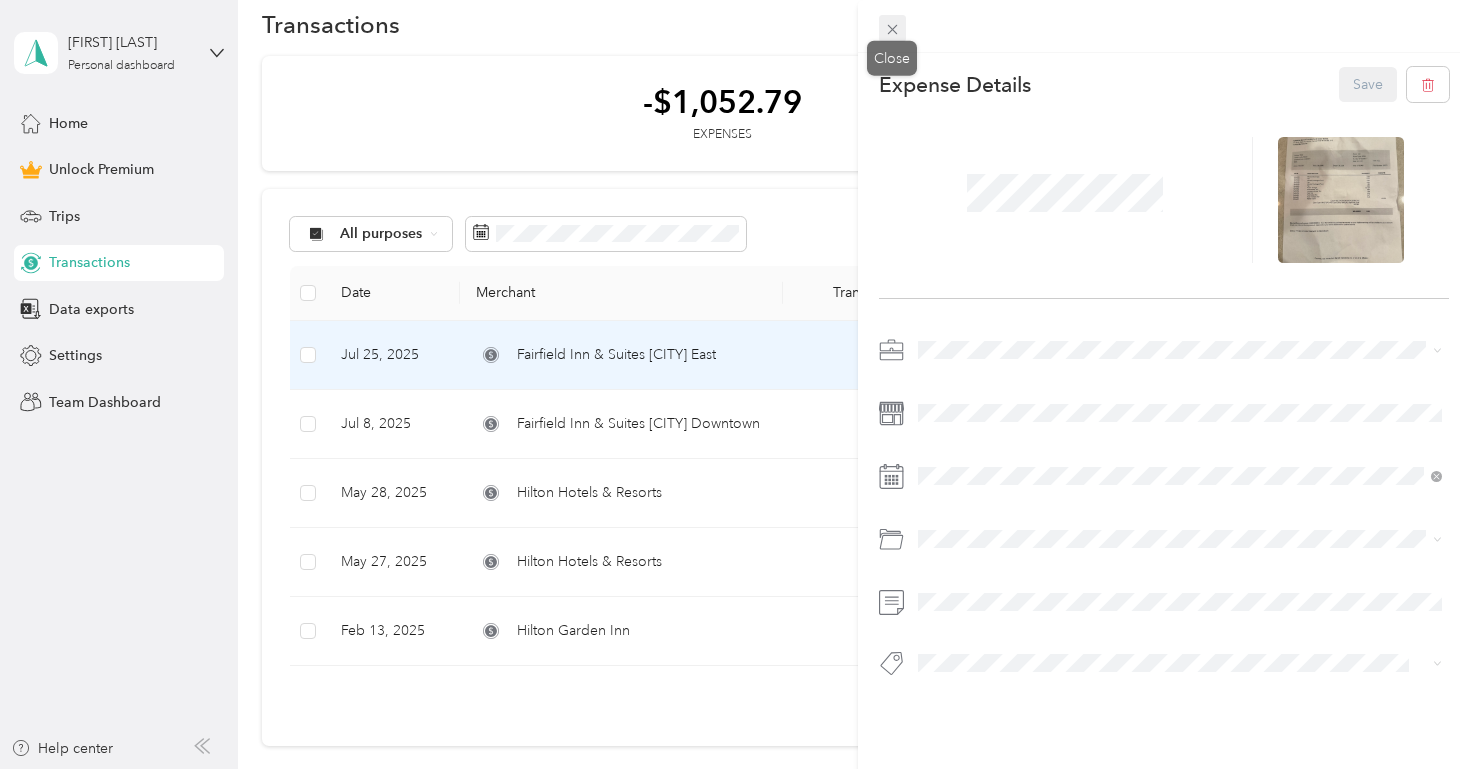 click 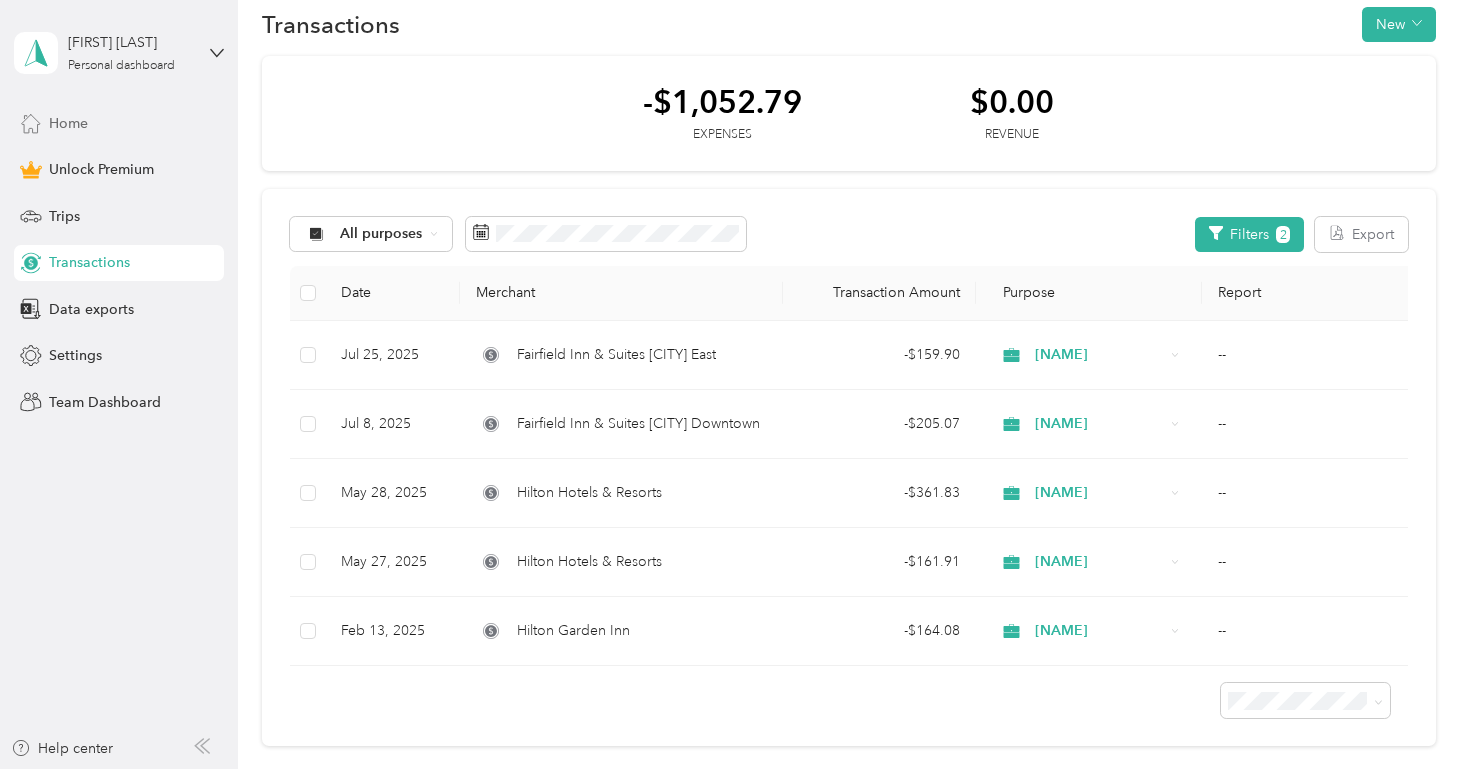 click on "Home" at bounding box center (119, 123) 